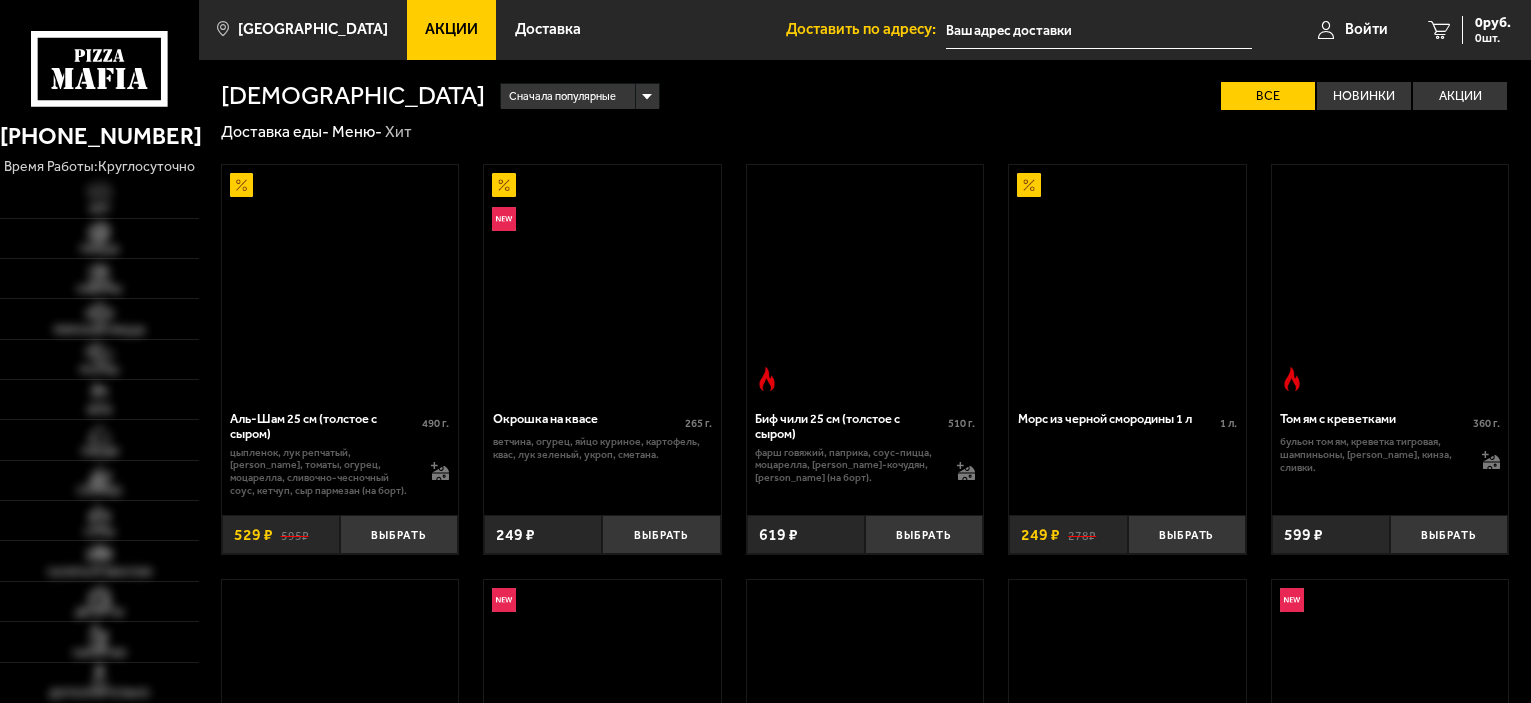 scroll, scrollTop: 0, scrollLeft: 0, axis: both 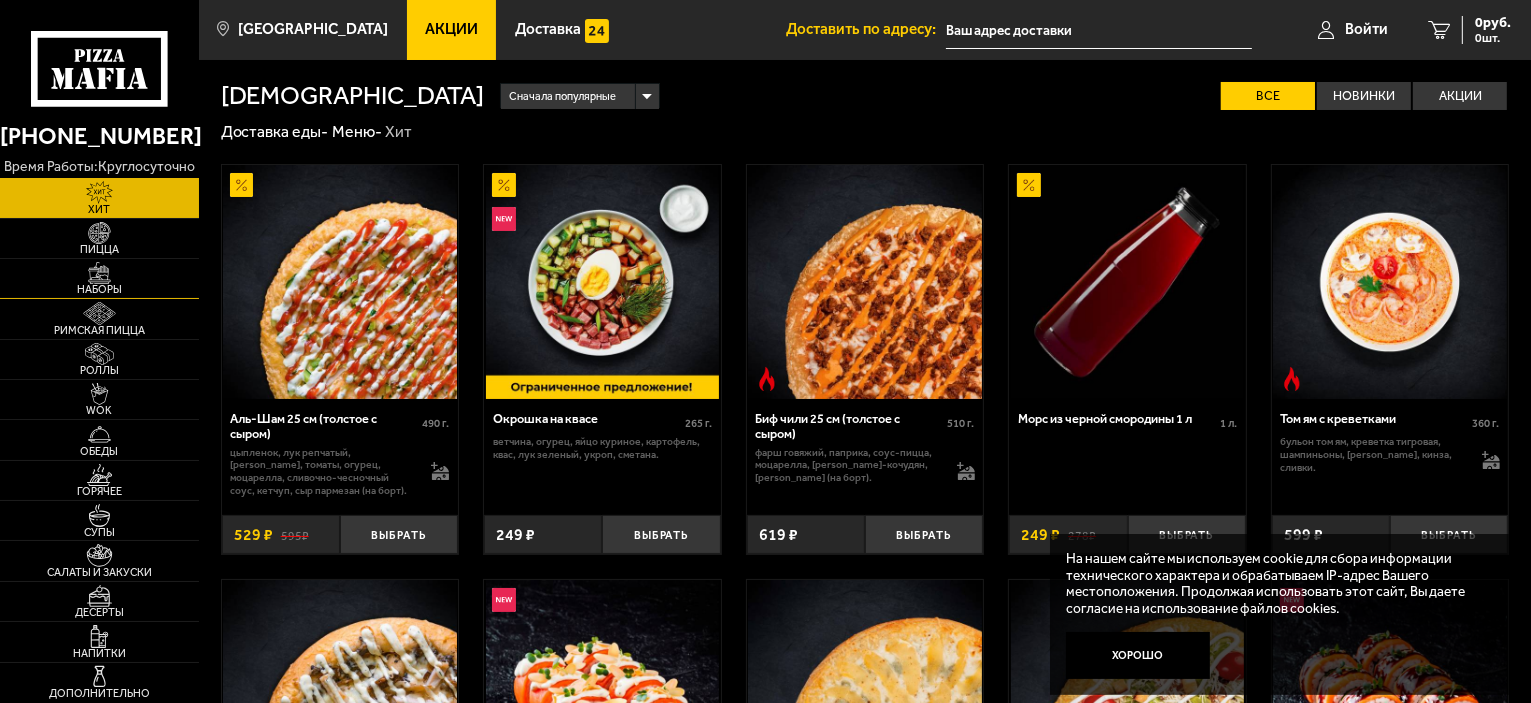 click at bounding box center (99, 273) 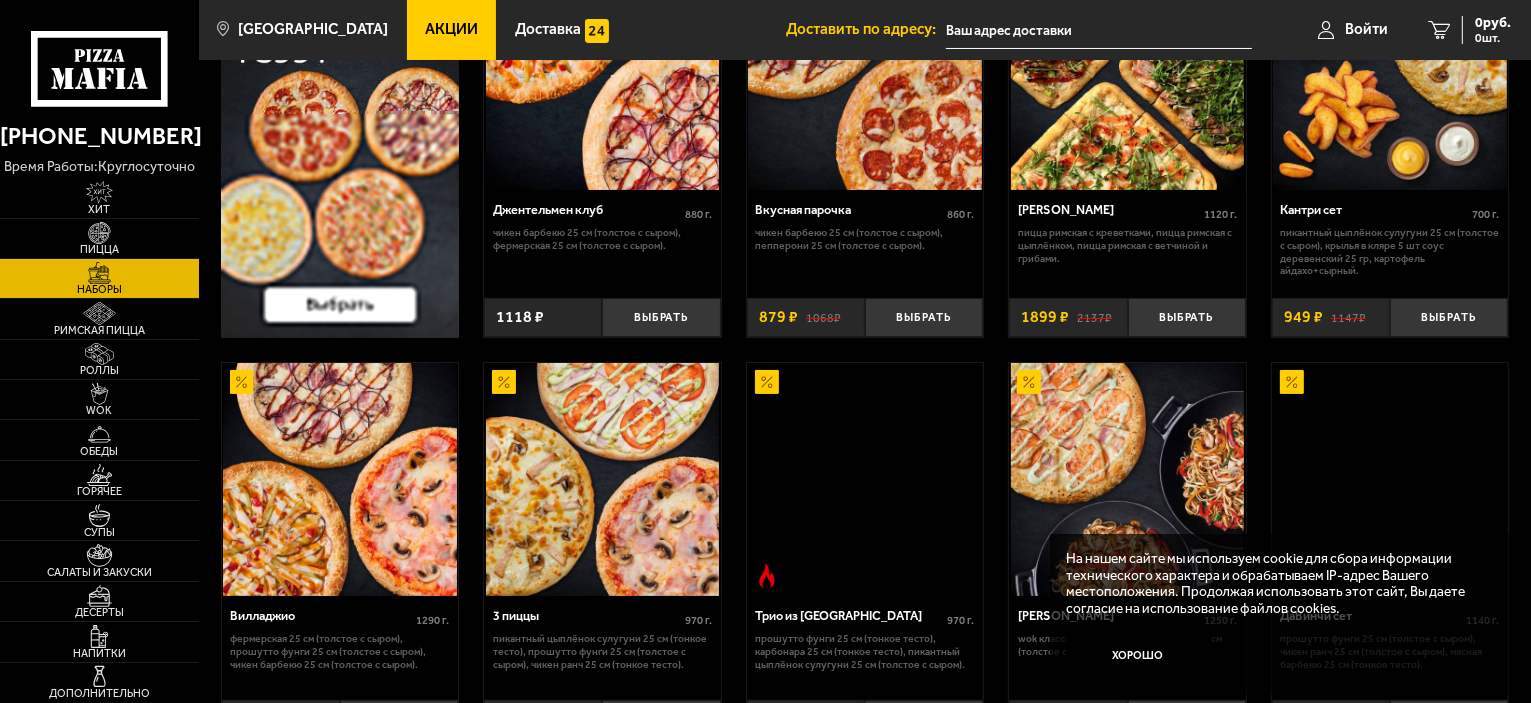 scroll, scrollTop: 300, scrollLeft: 0, axis: vertical 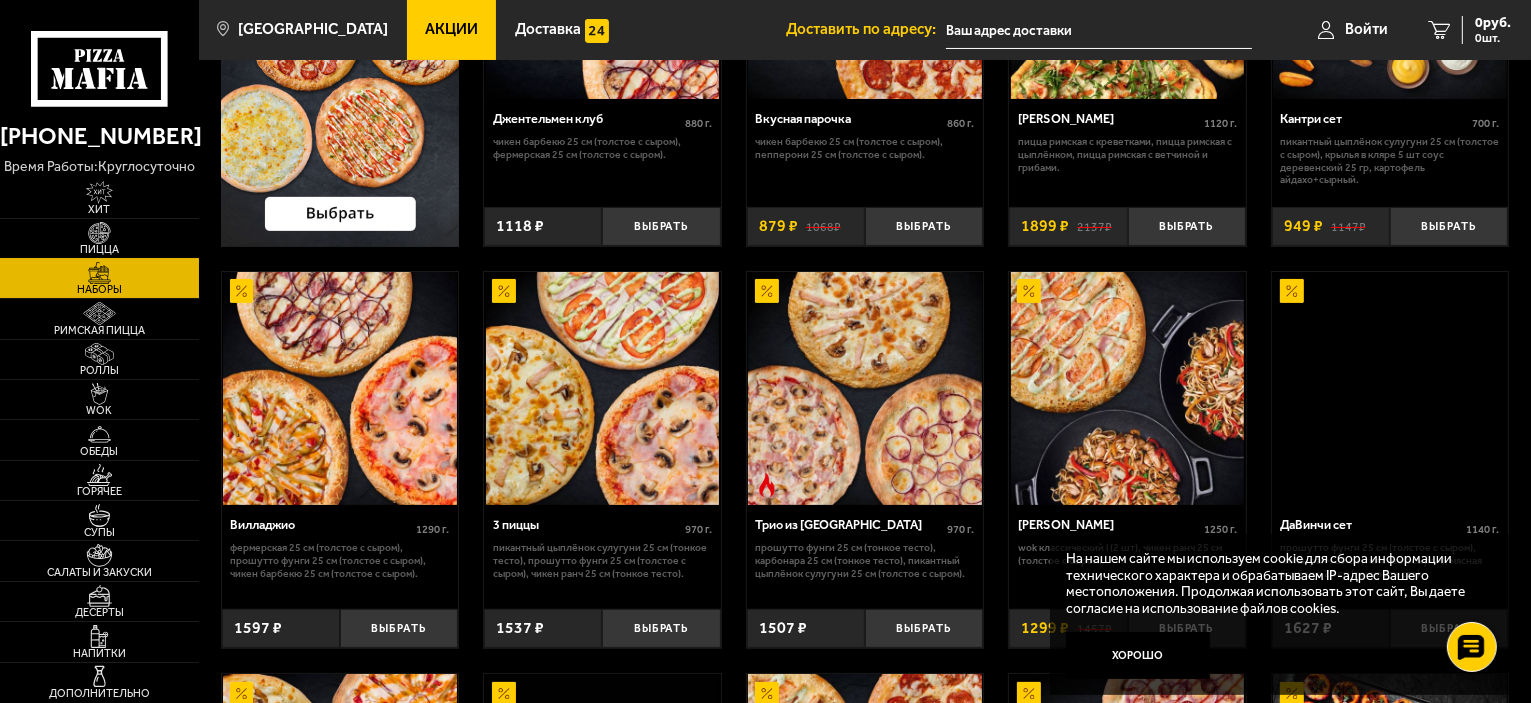 click at bounding box center (99, 233) 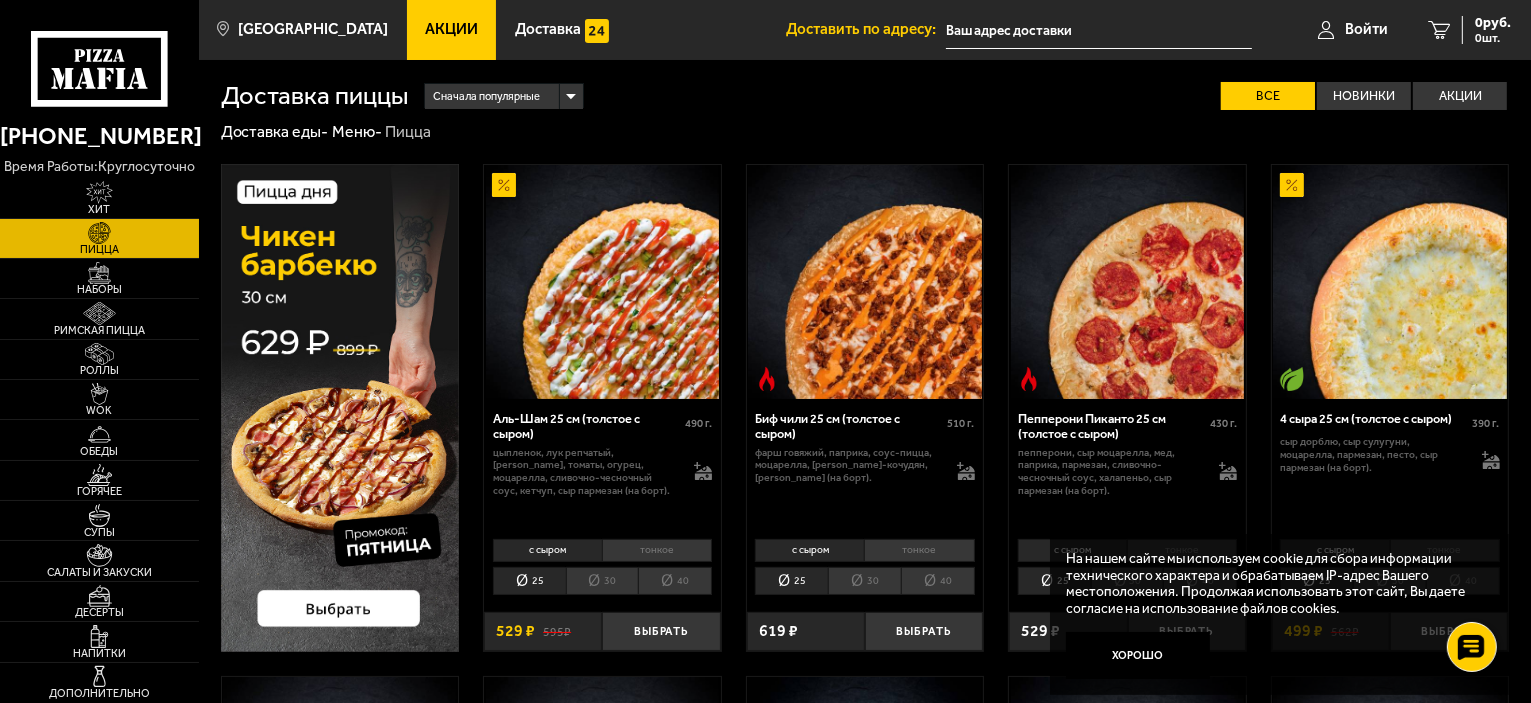 click on "30" at bounding box center [602, 581] 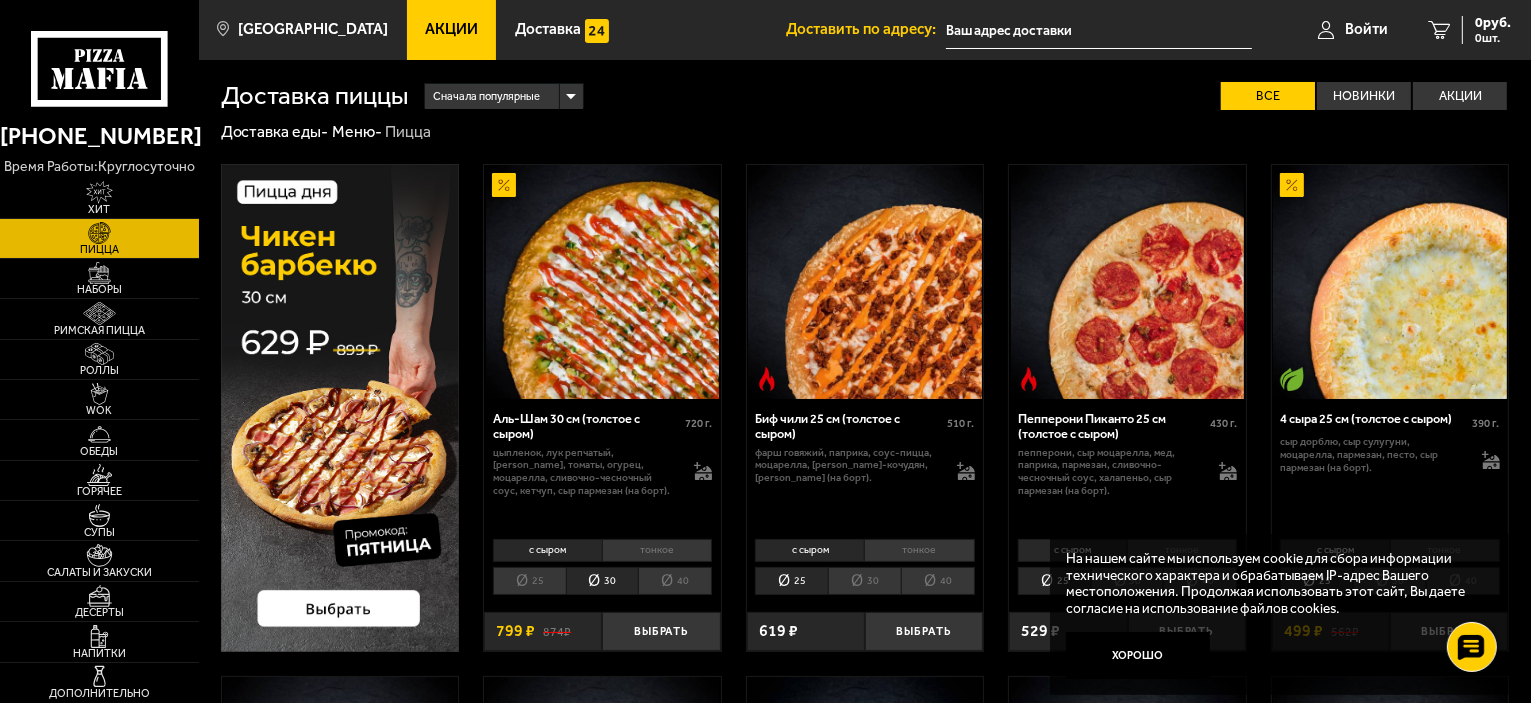 click on "25" at bounding box center [529, 581] 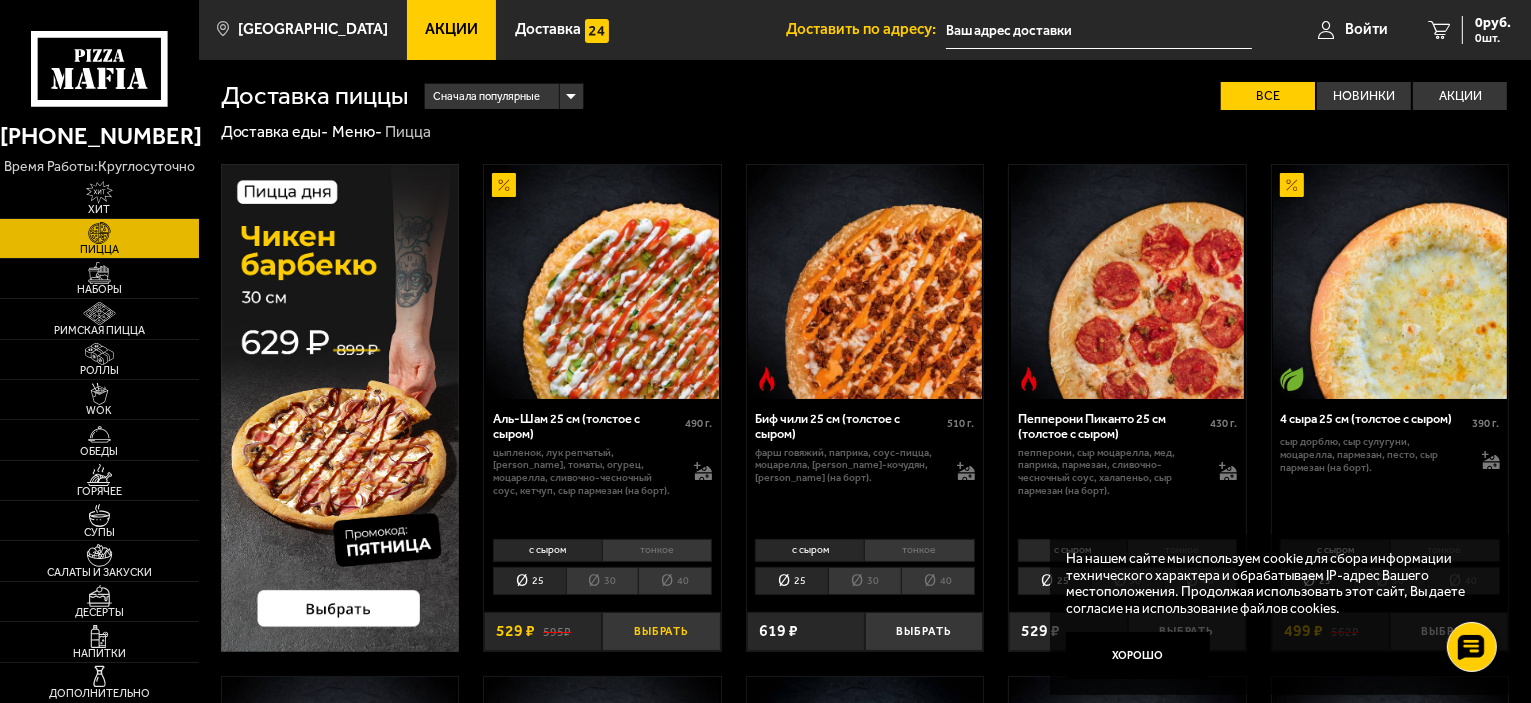 click on "Выбрать" at bounding box center [661, 631] 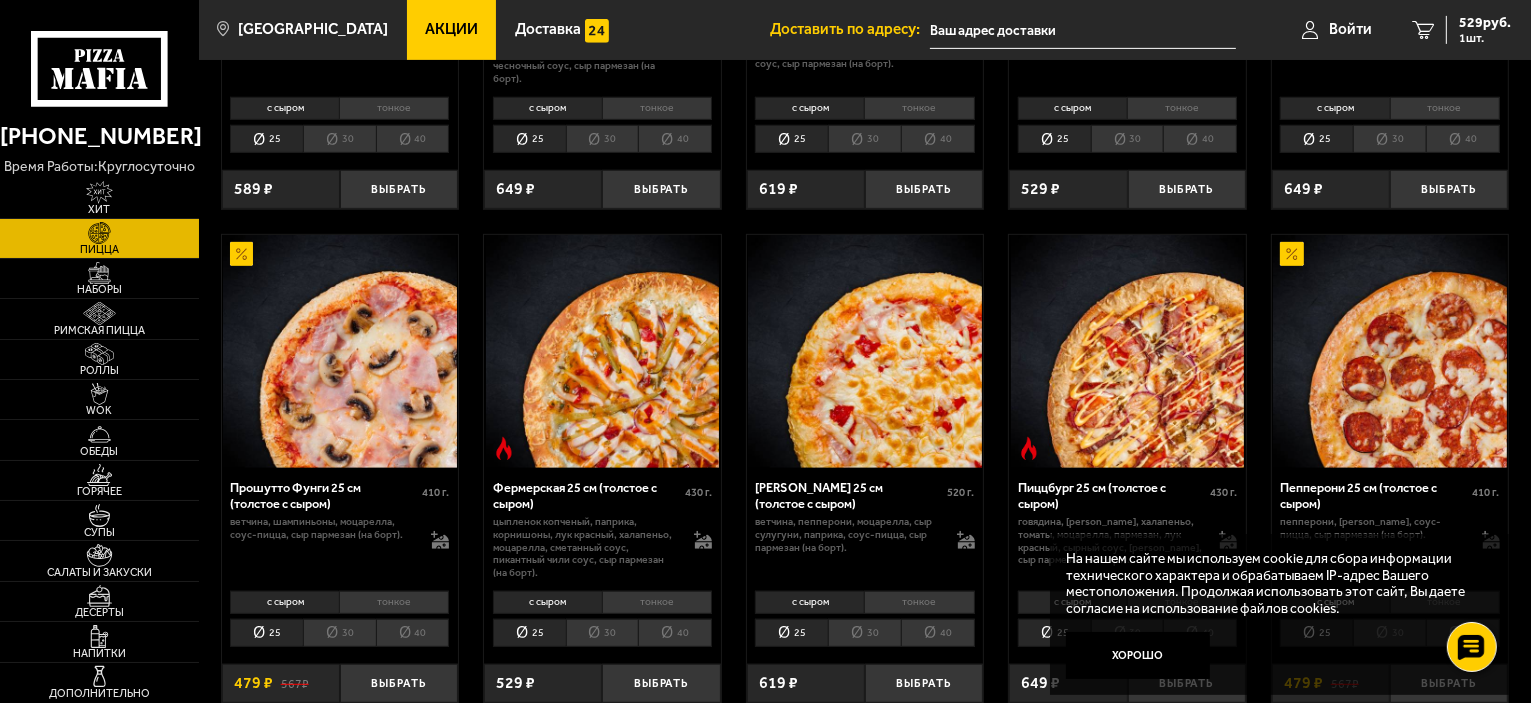 scroll, scrollTop: 1000, scrollLeft: 0, axis: vertical 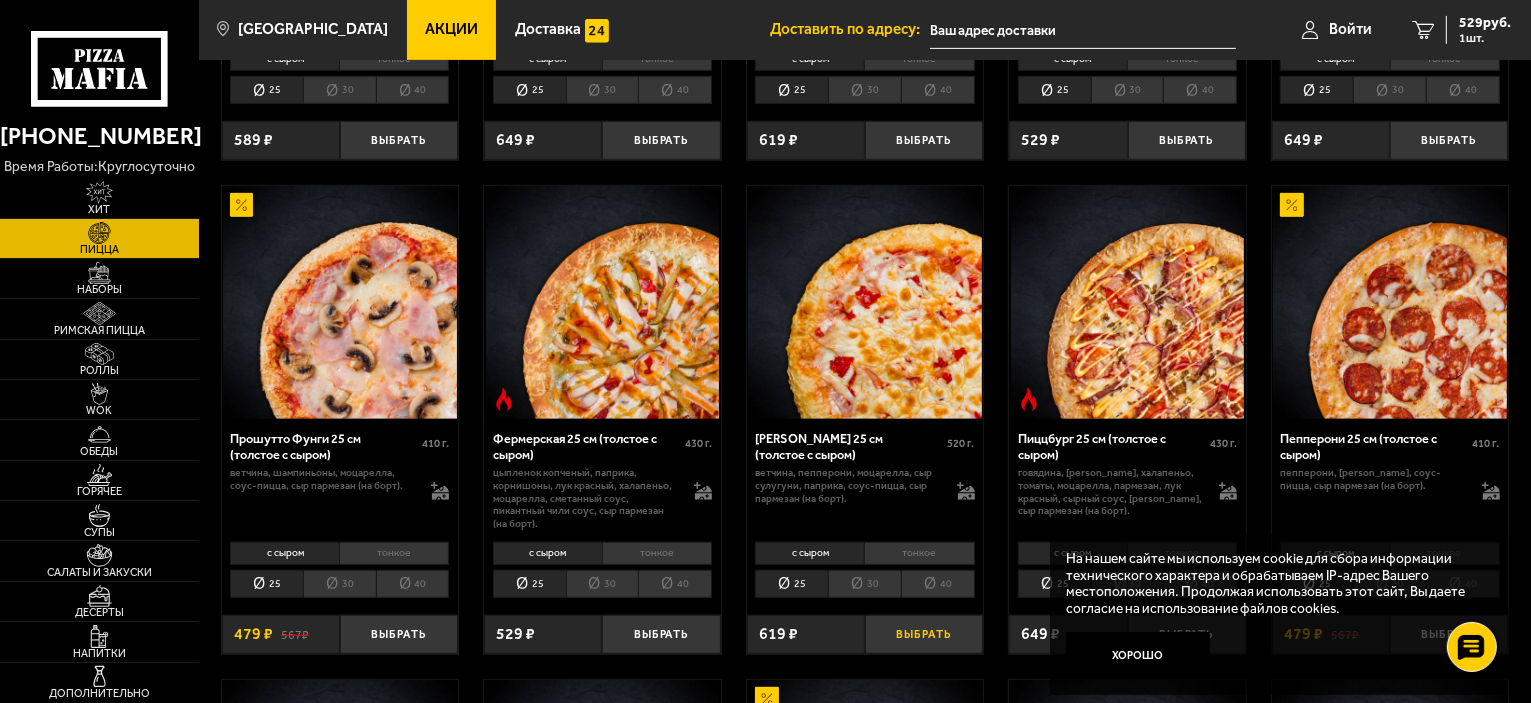 click on "Выбрать" at bounding box center [924, 634] 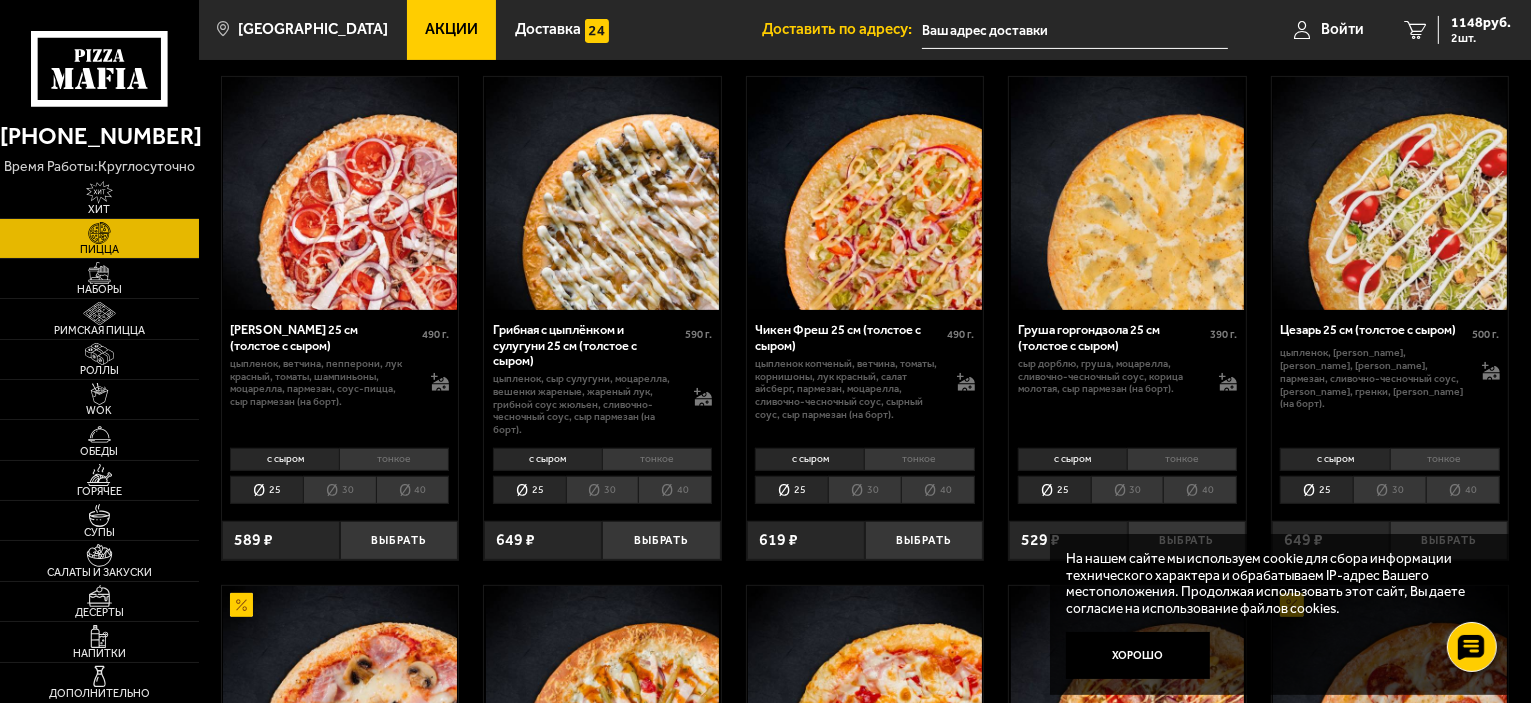 scroll, scrollTop: 0, scrollLeft: 0, axis: both 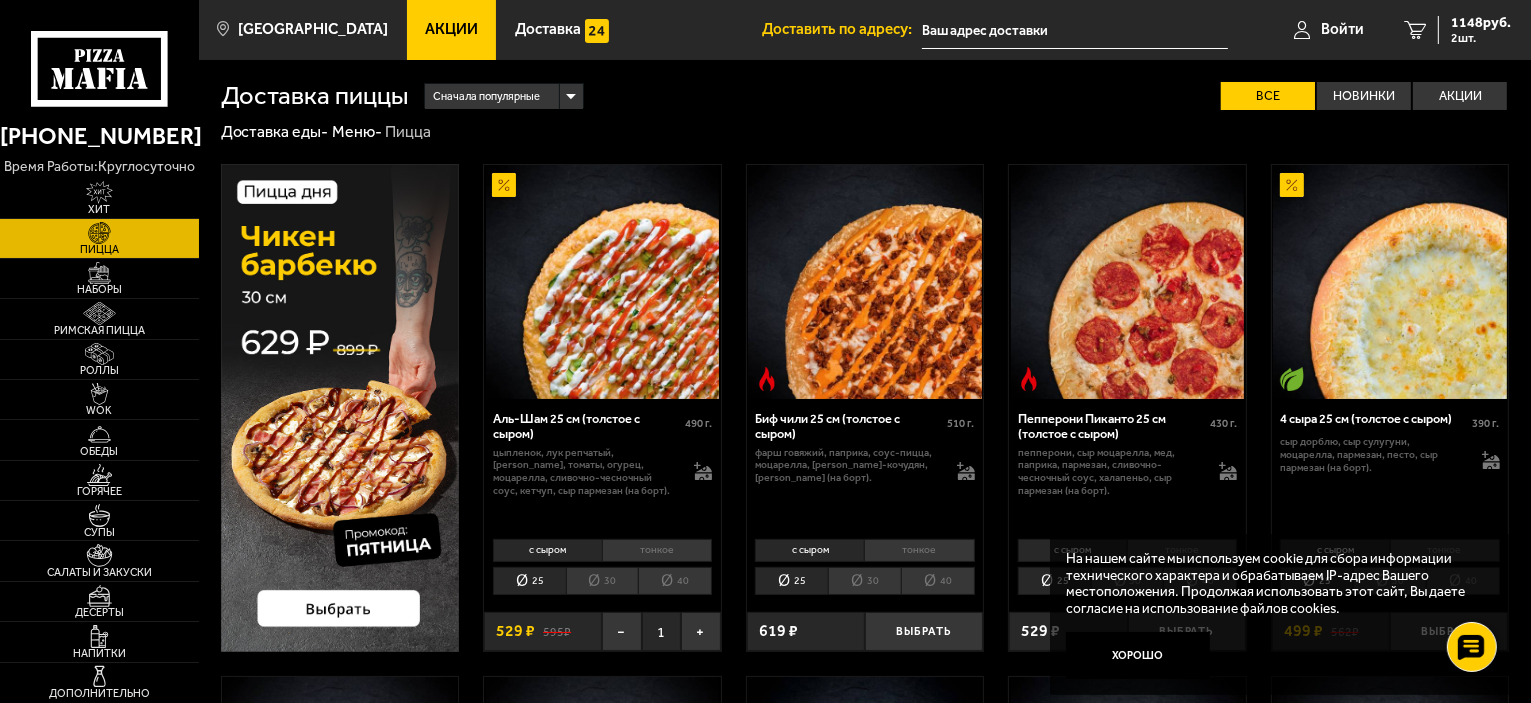 click at bounding box center [340, 407] 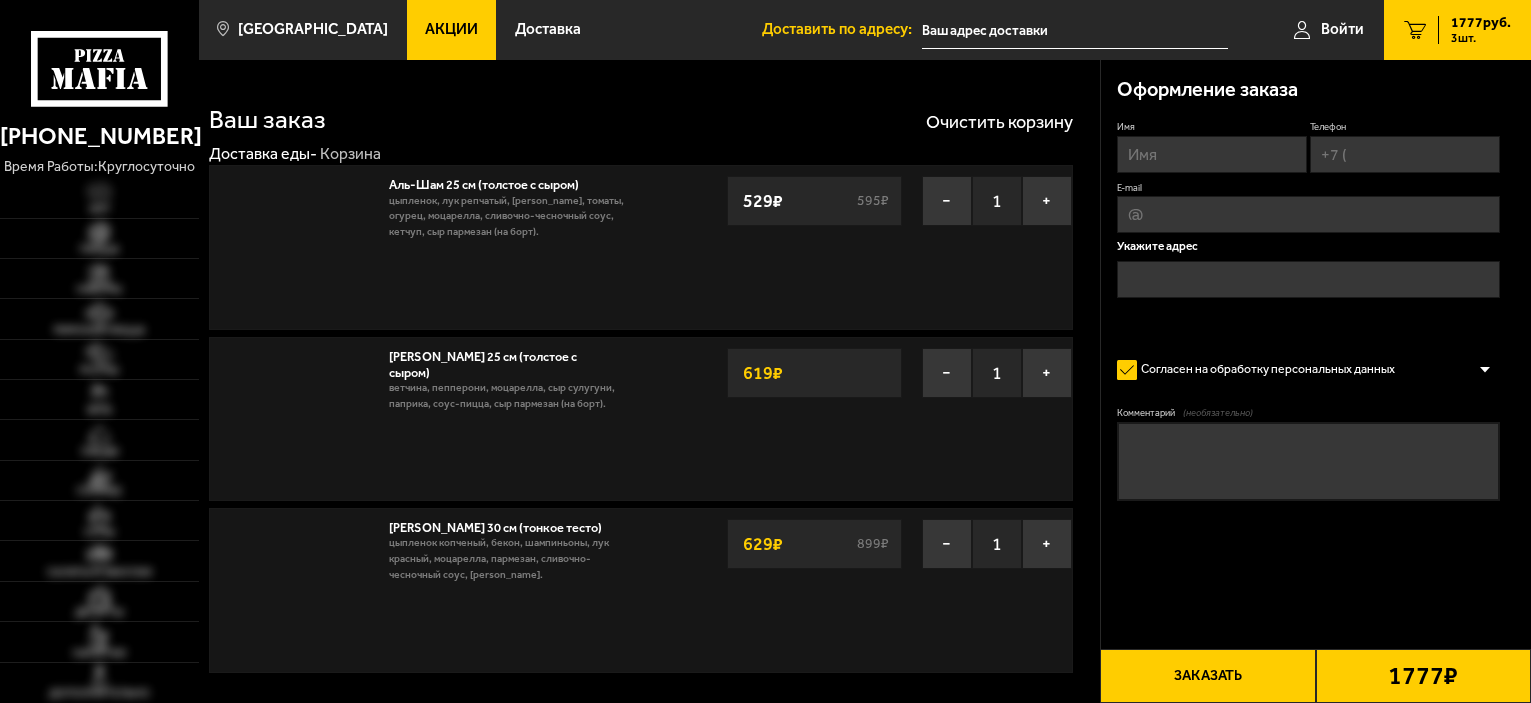 scroll, scrollTop: 0, scrollLeft: 0, axis: both 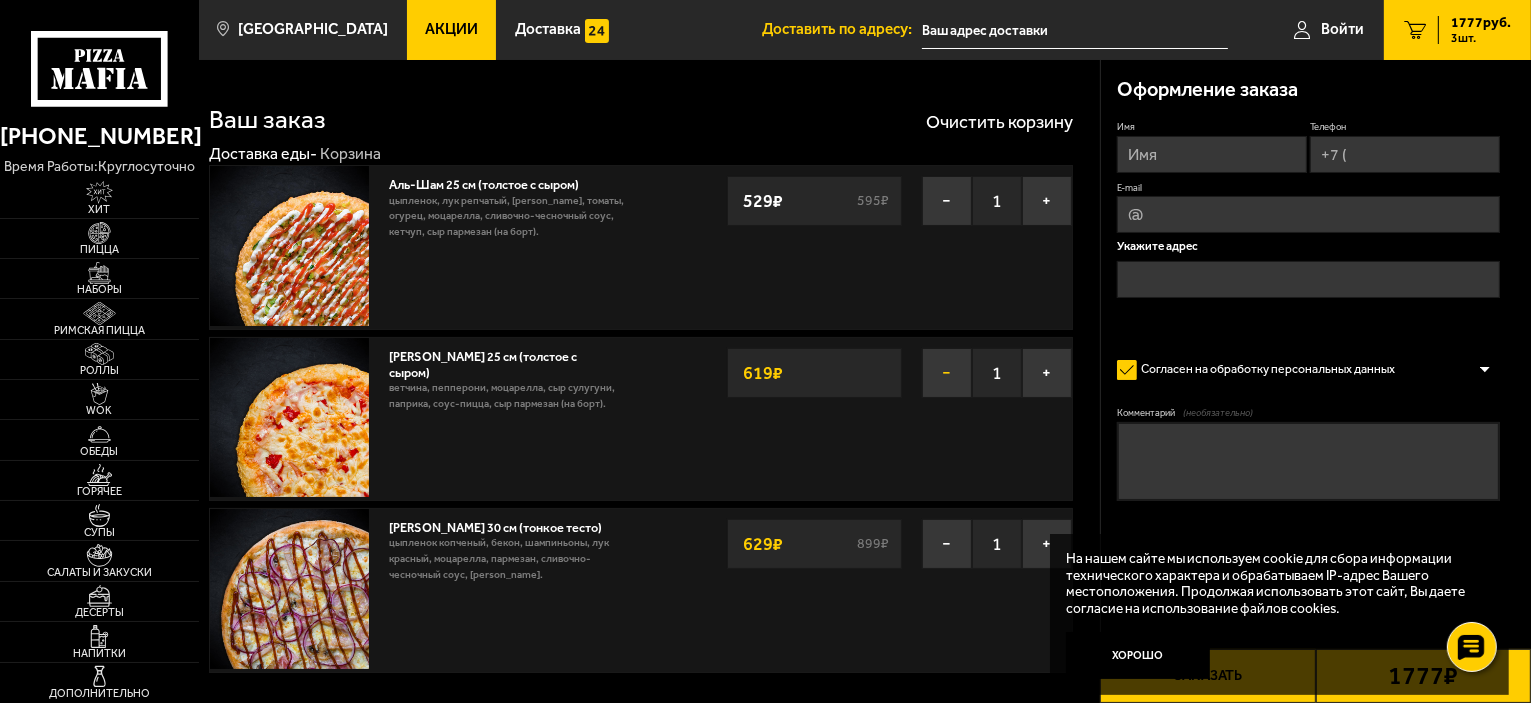 click on "−" at bounding box center (947, 373) 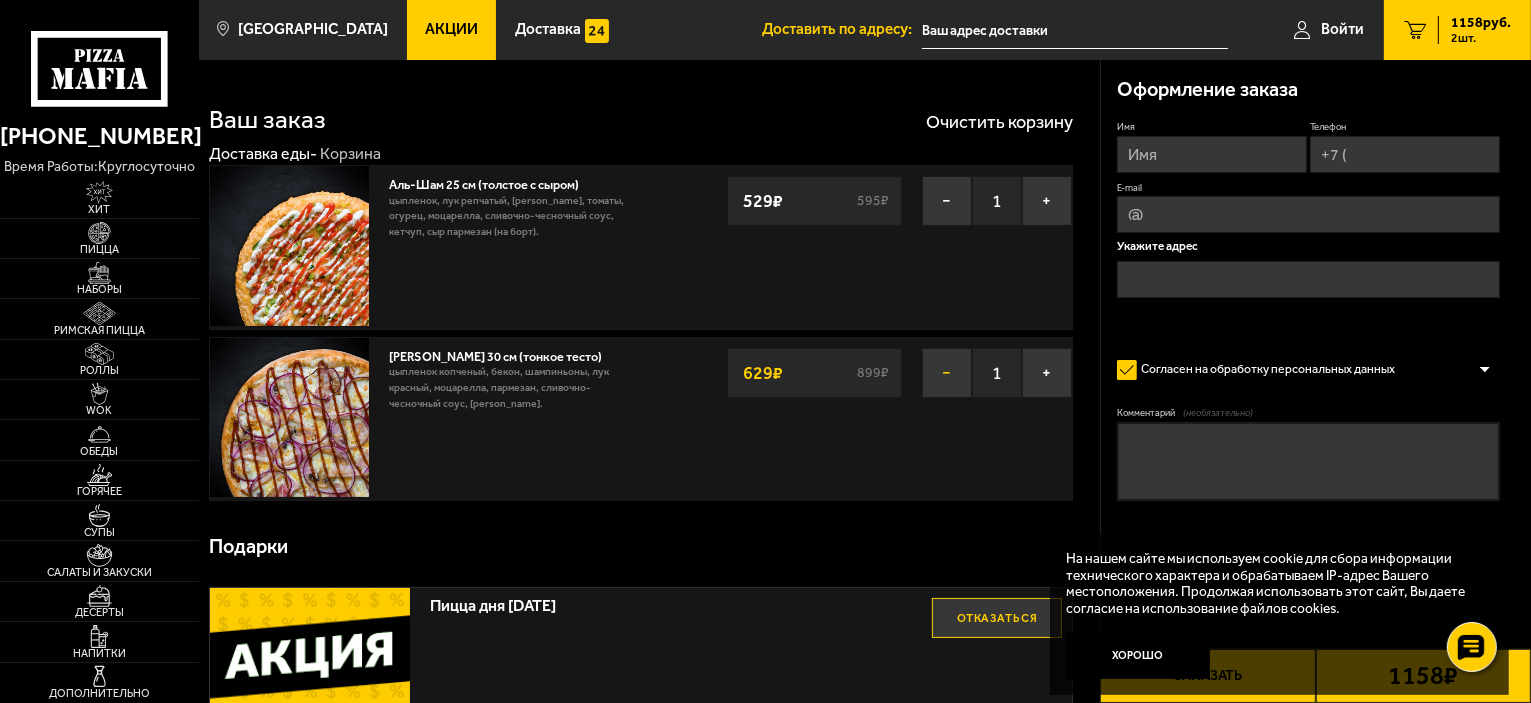click on "−" at bounding box center [947, 373] 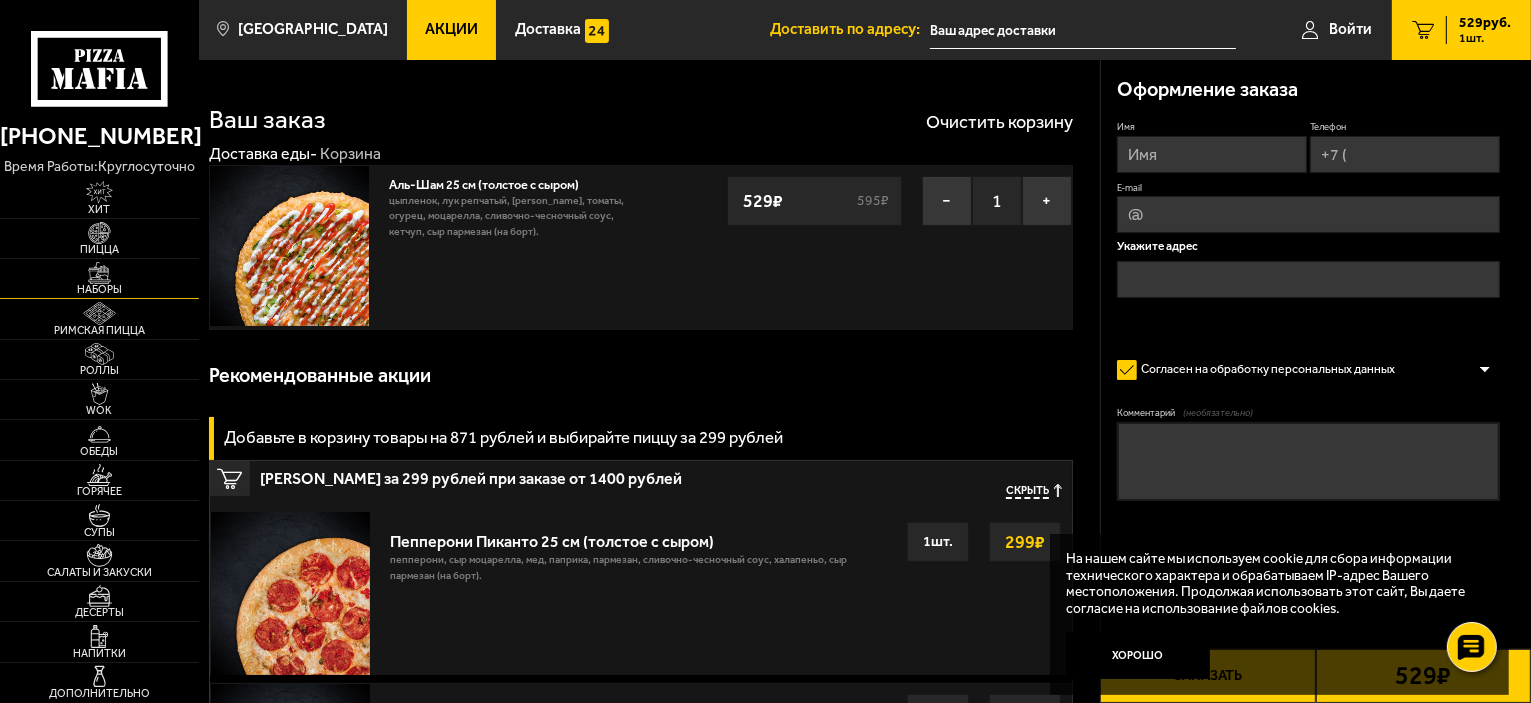 click at bounding box center [99, 273] 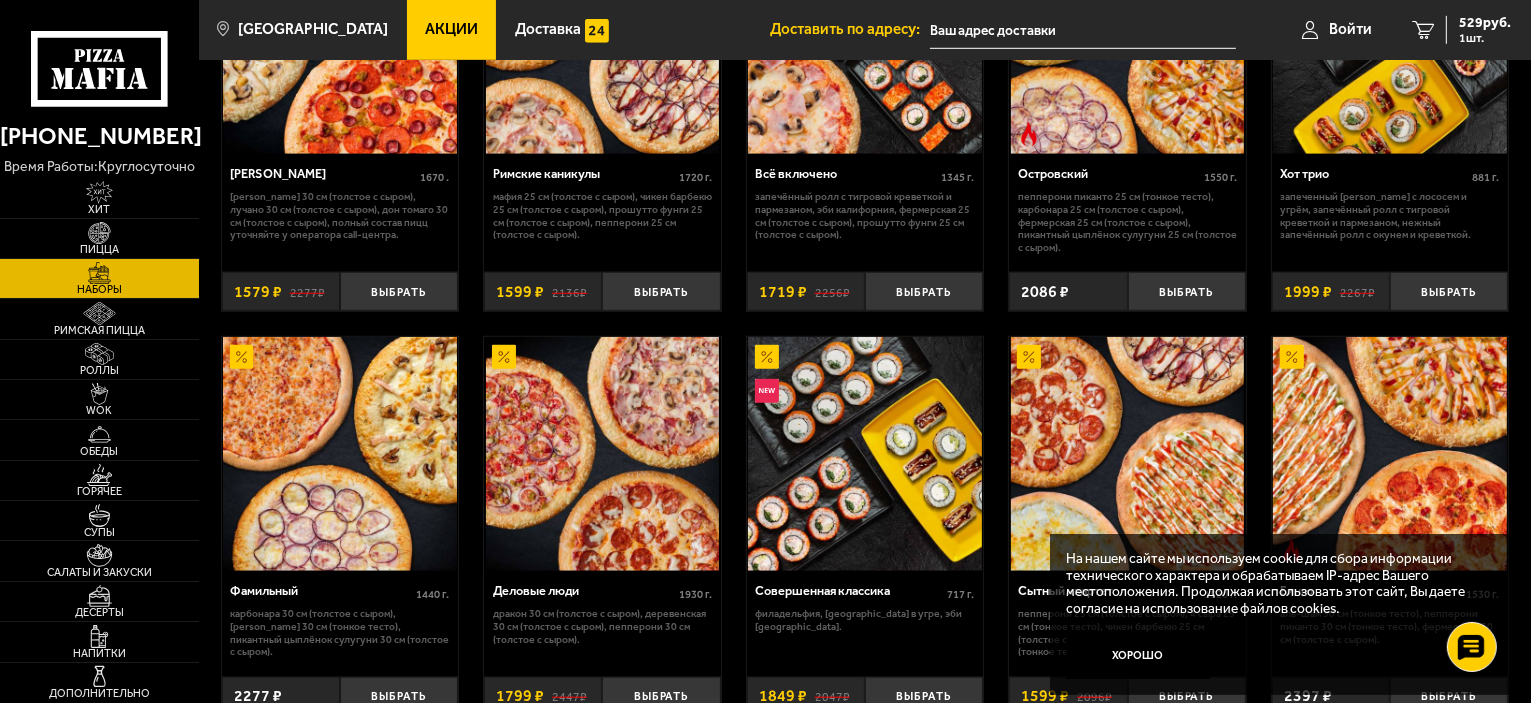 scroll, scrollTop: 1600, scrollLeft: 0, axis: vertical 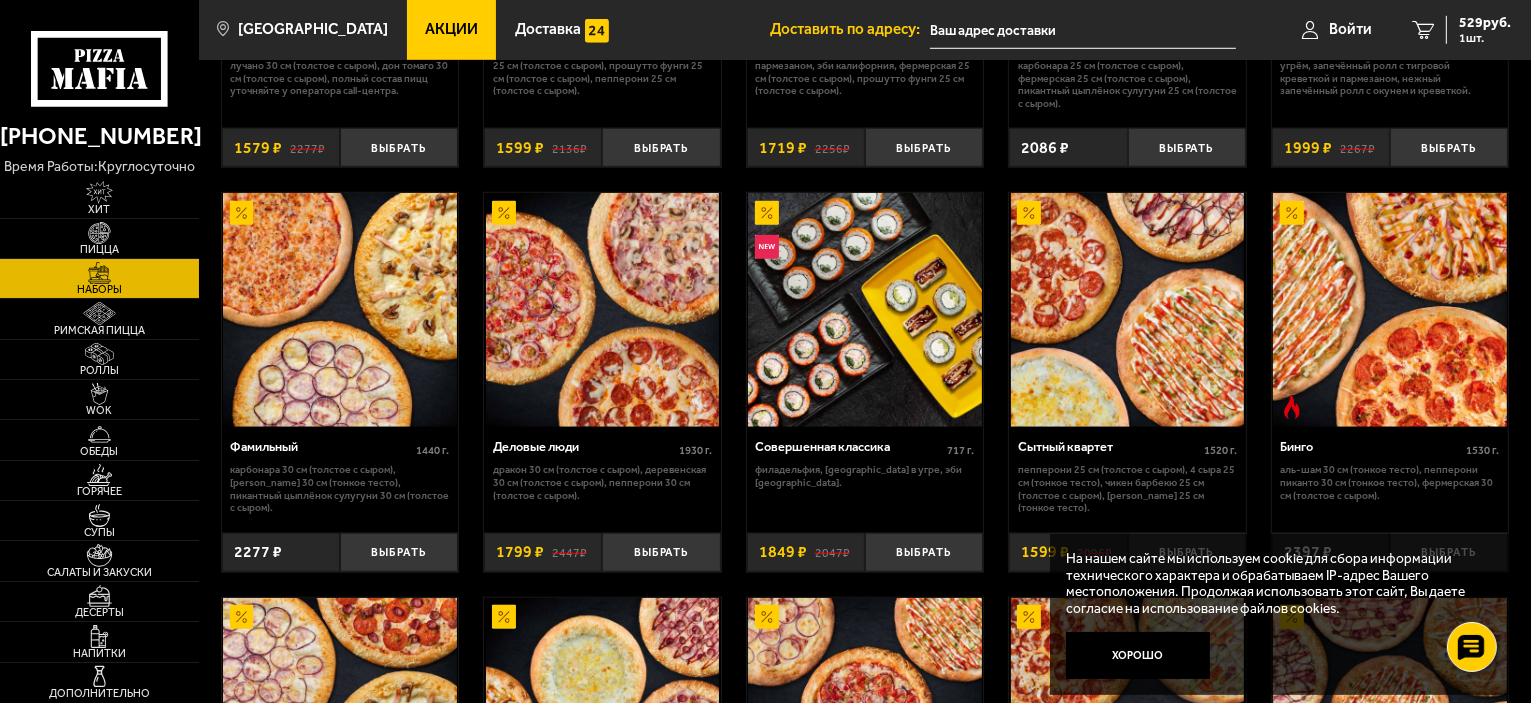click on "Пепперони 25 см (толстое с сыром), 4 сыра 25 см (тонкое тесто), Чикен Барбекю 25 см (толстое с сыром), [PERSON_NAME] 25 см (тонкое тесто)." at bounding box center (1127, 489) 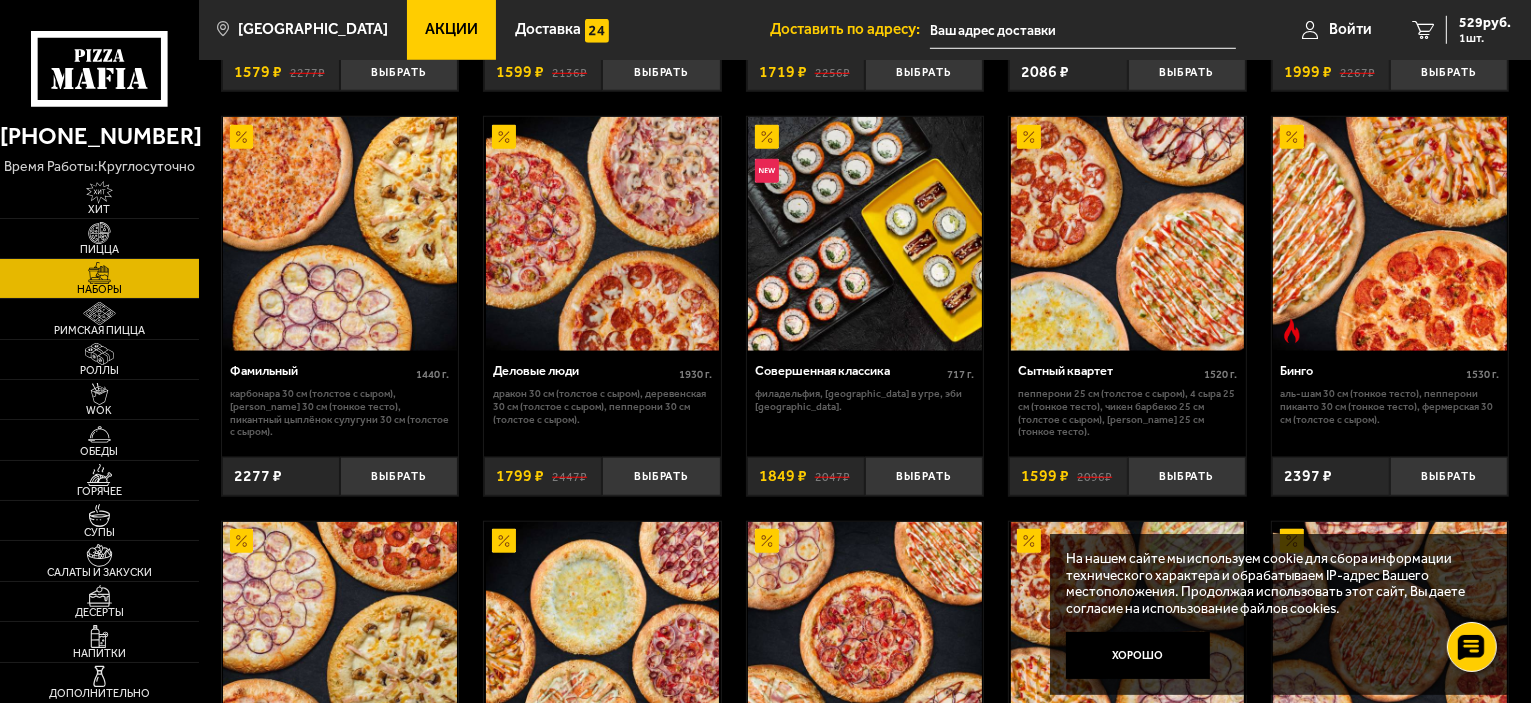 scroll, scrollTop: 1800, scrollLeft: 0, axis: vertical 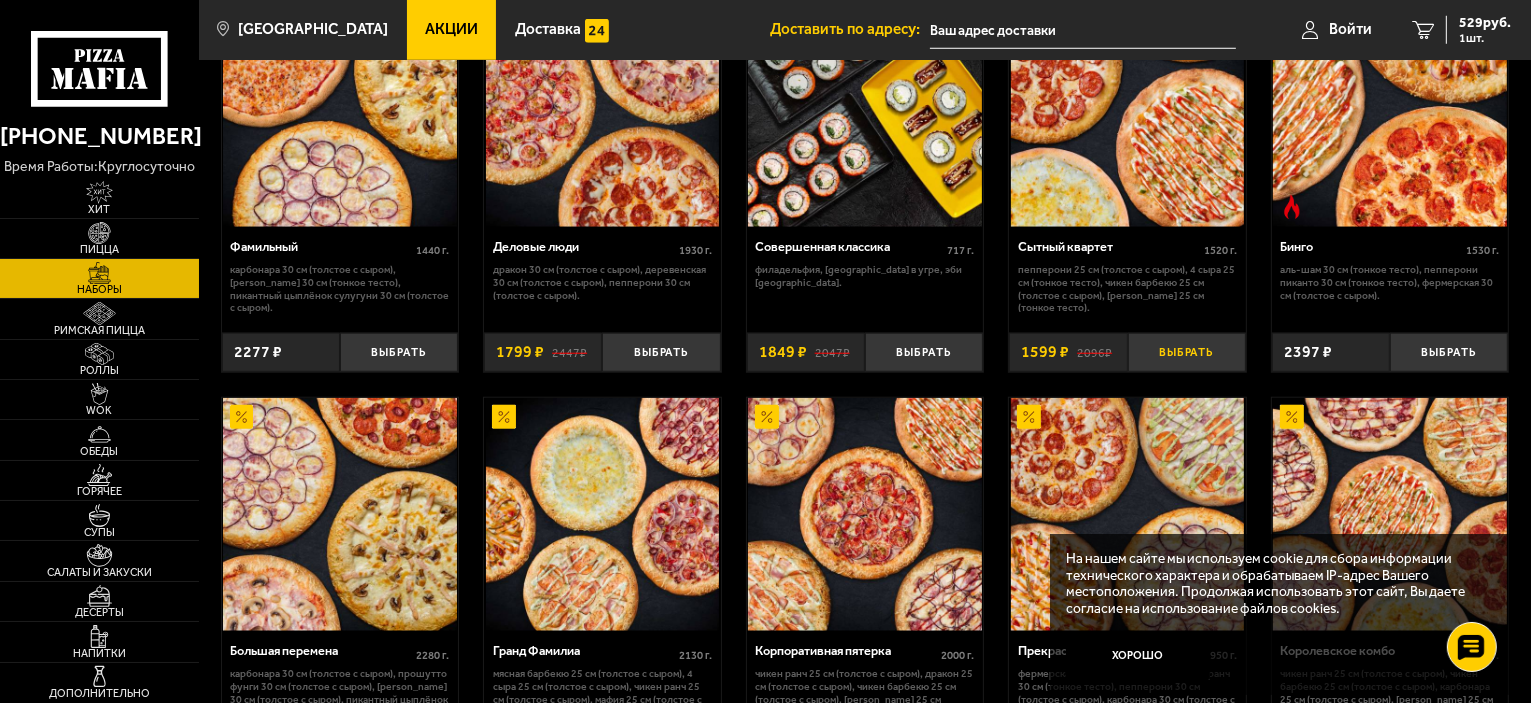 click on "Выбрать" at bounding box center (1187, 352) 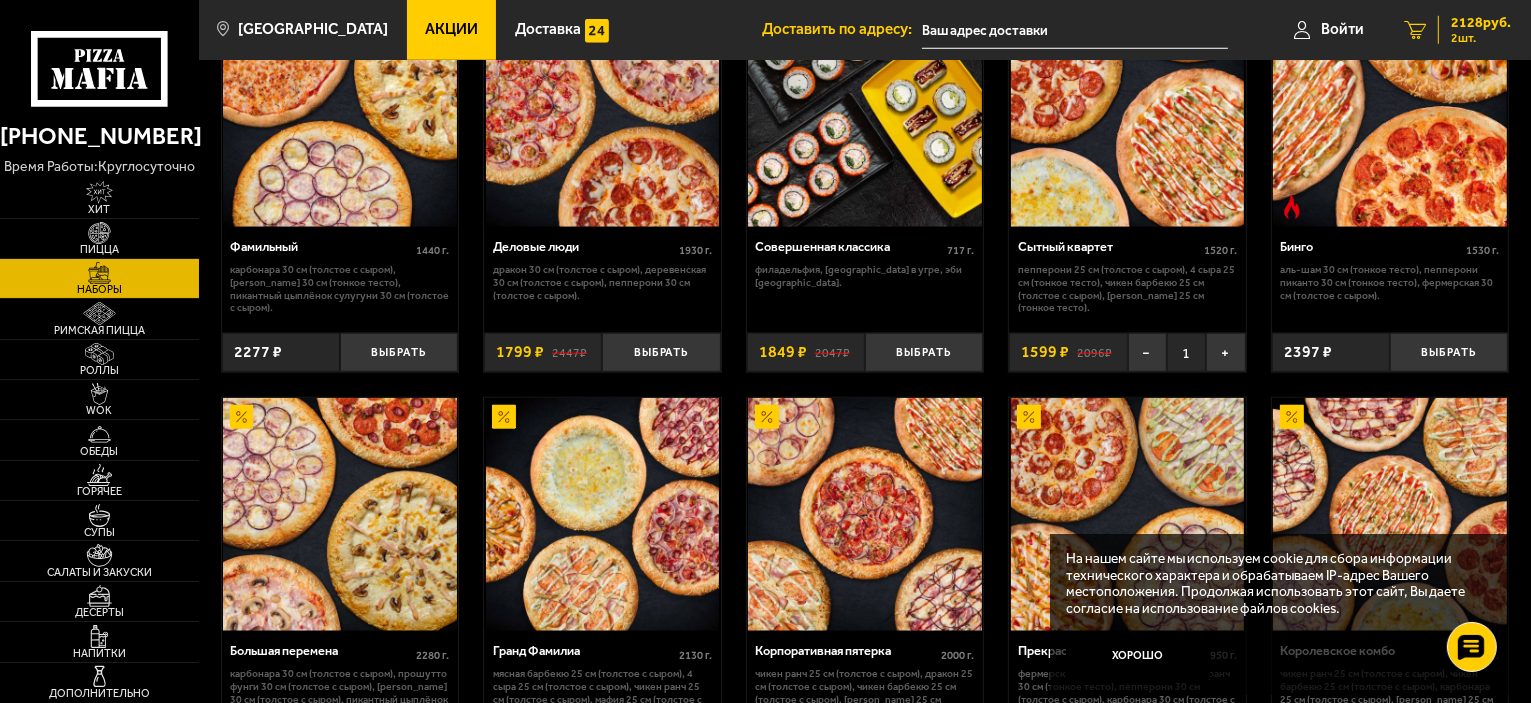 click on "2128  руб." at bounding box center (1481, 23) 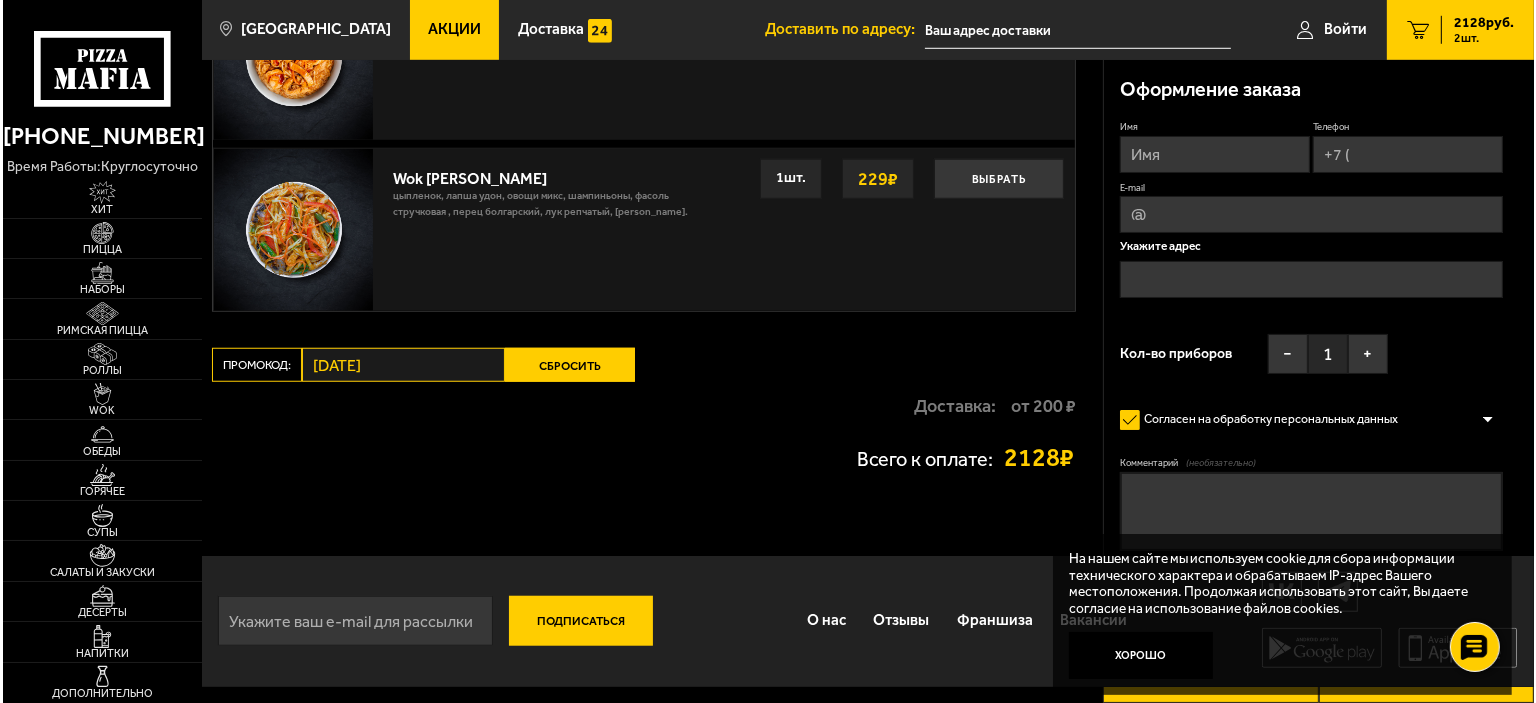 scroll, scrollTop: 0, scrollLeft: 0, axis: both 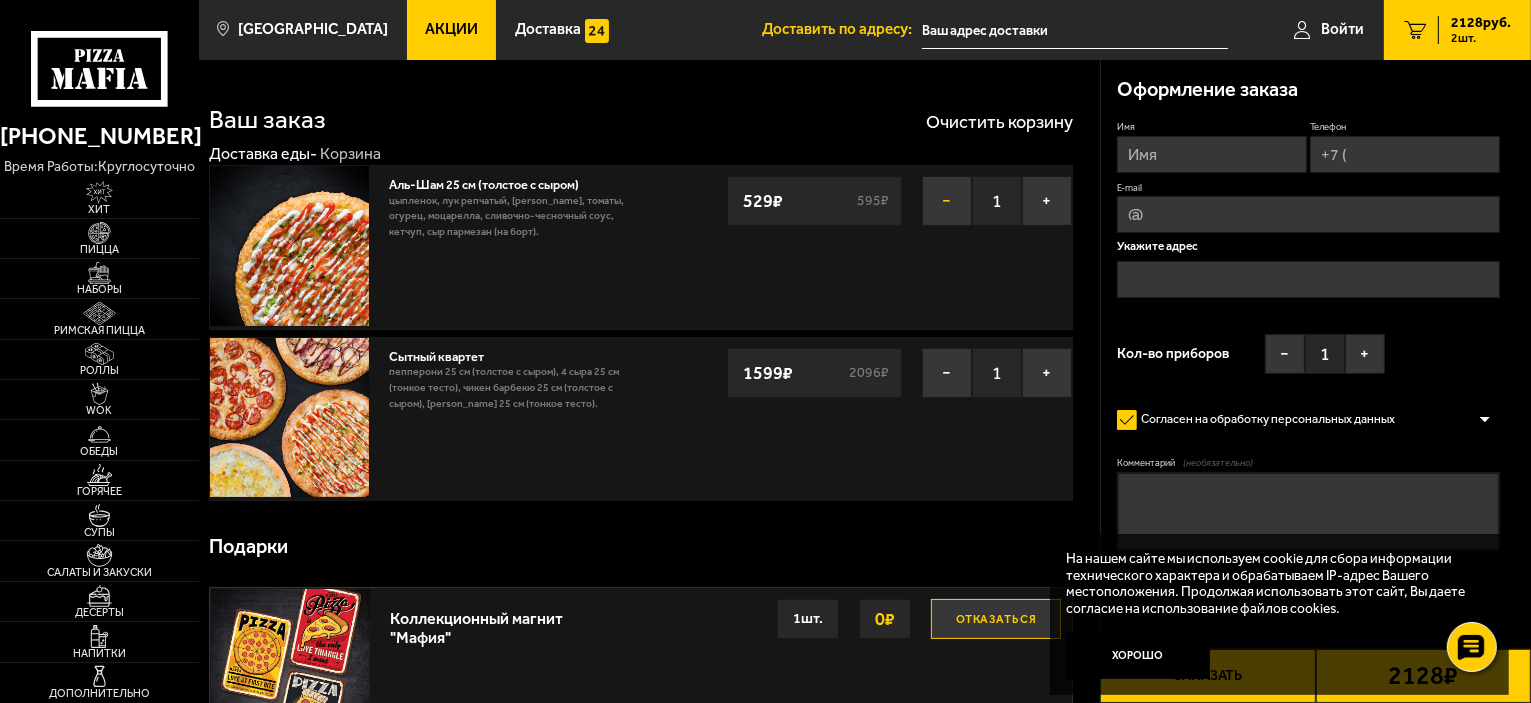 click on "−" at bounding box center (947, 201) 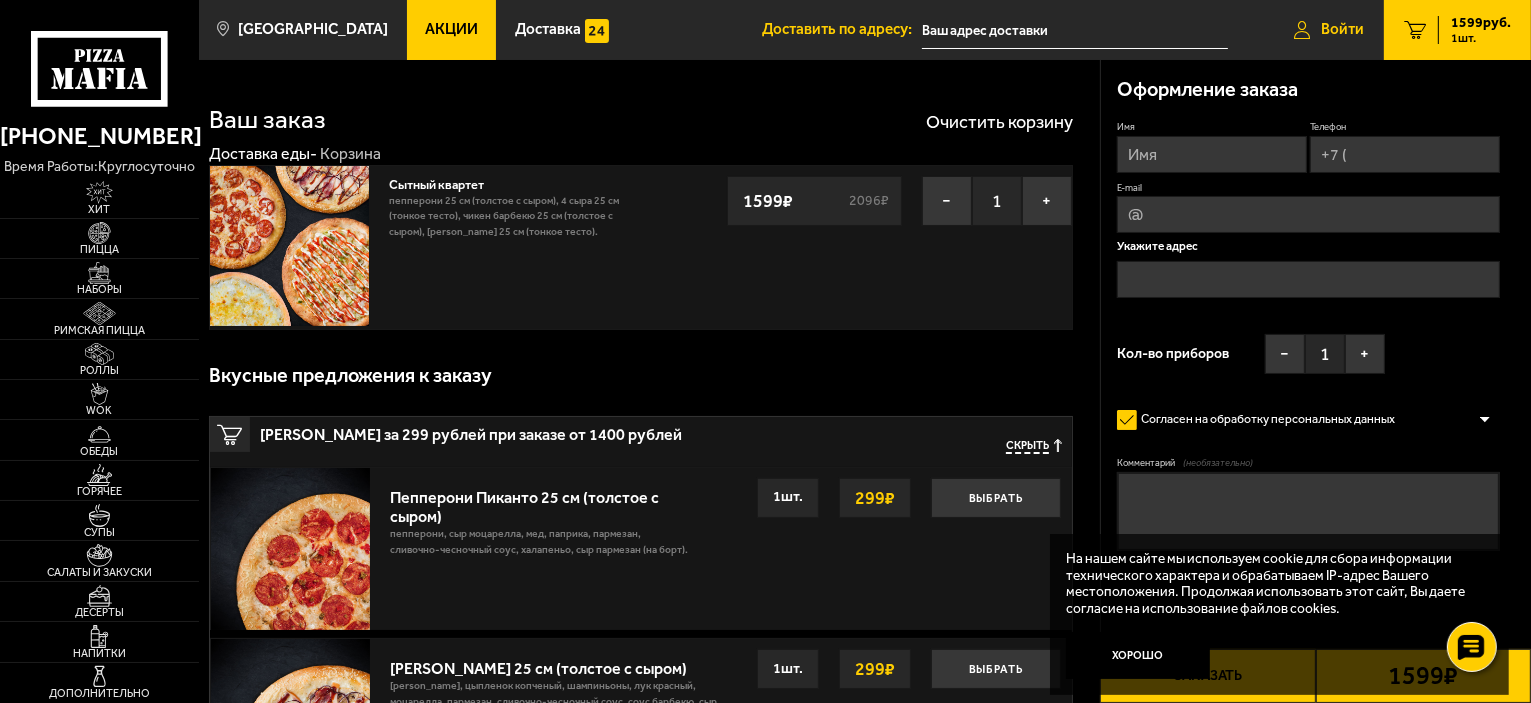 click on "Войти" at bounding box center [1342, 29] 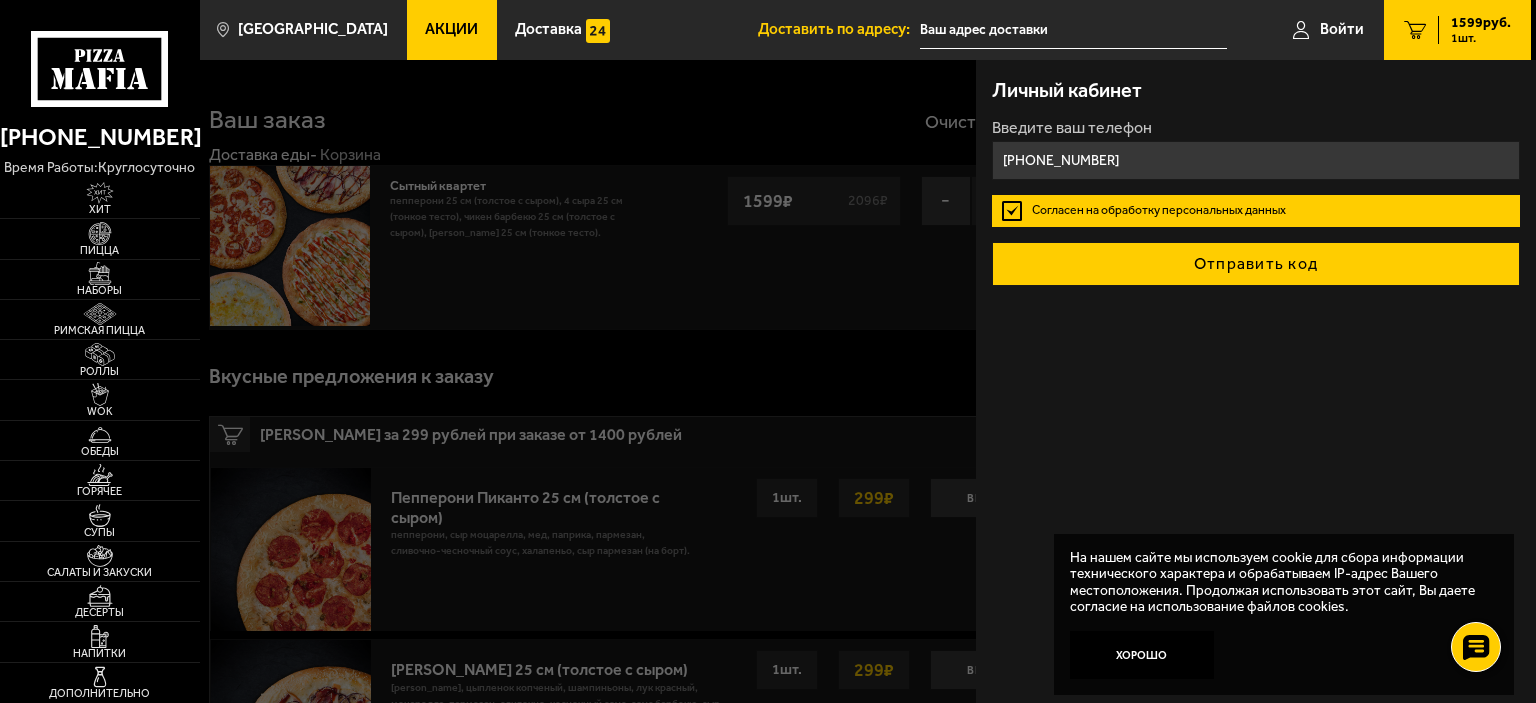 type on "+7 (911) 191-28-44" 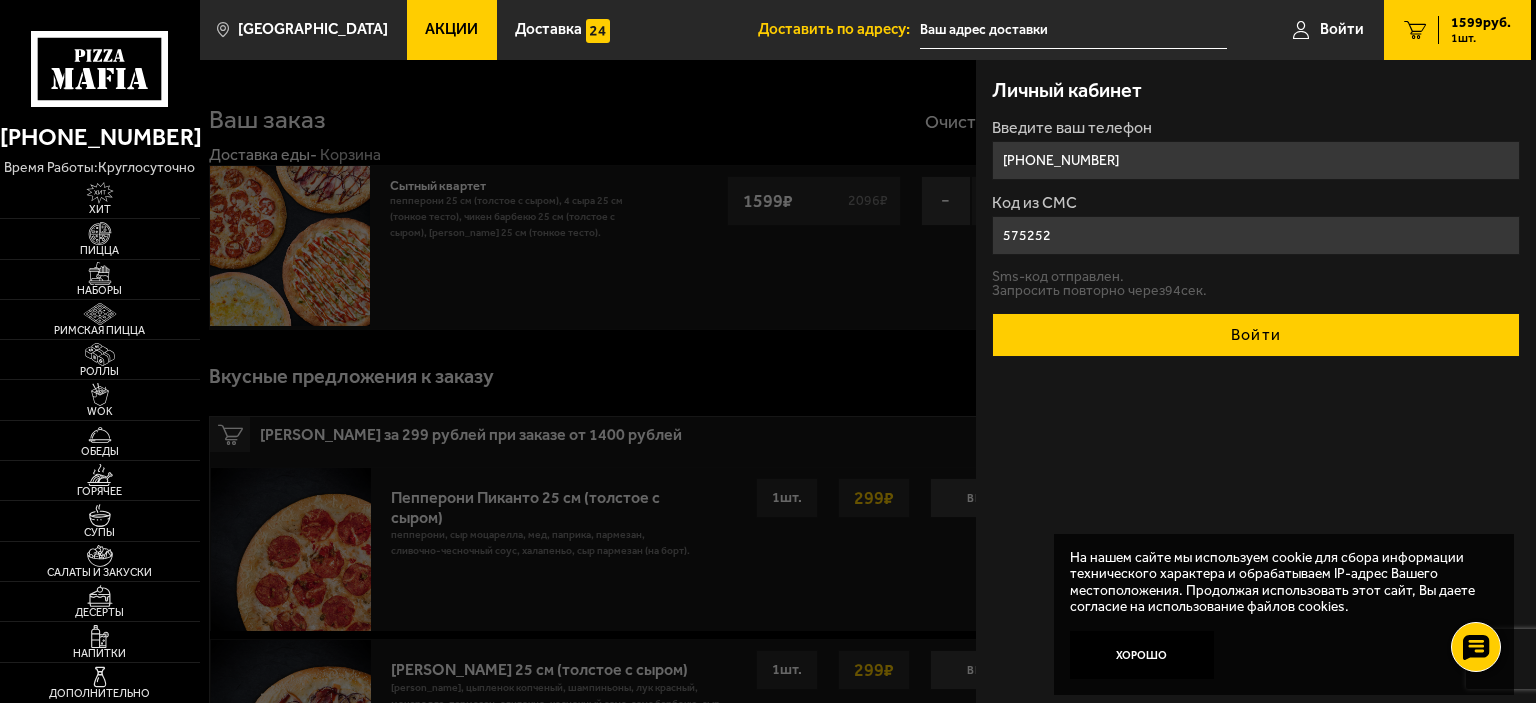 type on "575252" 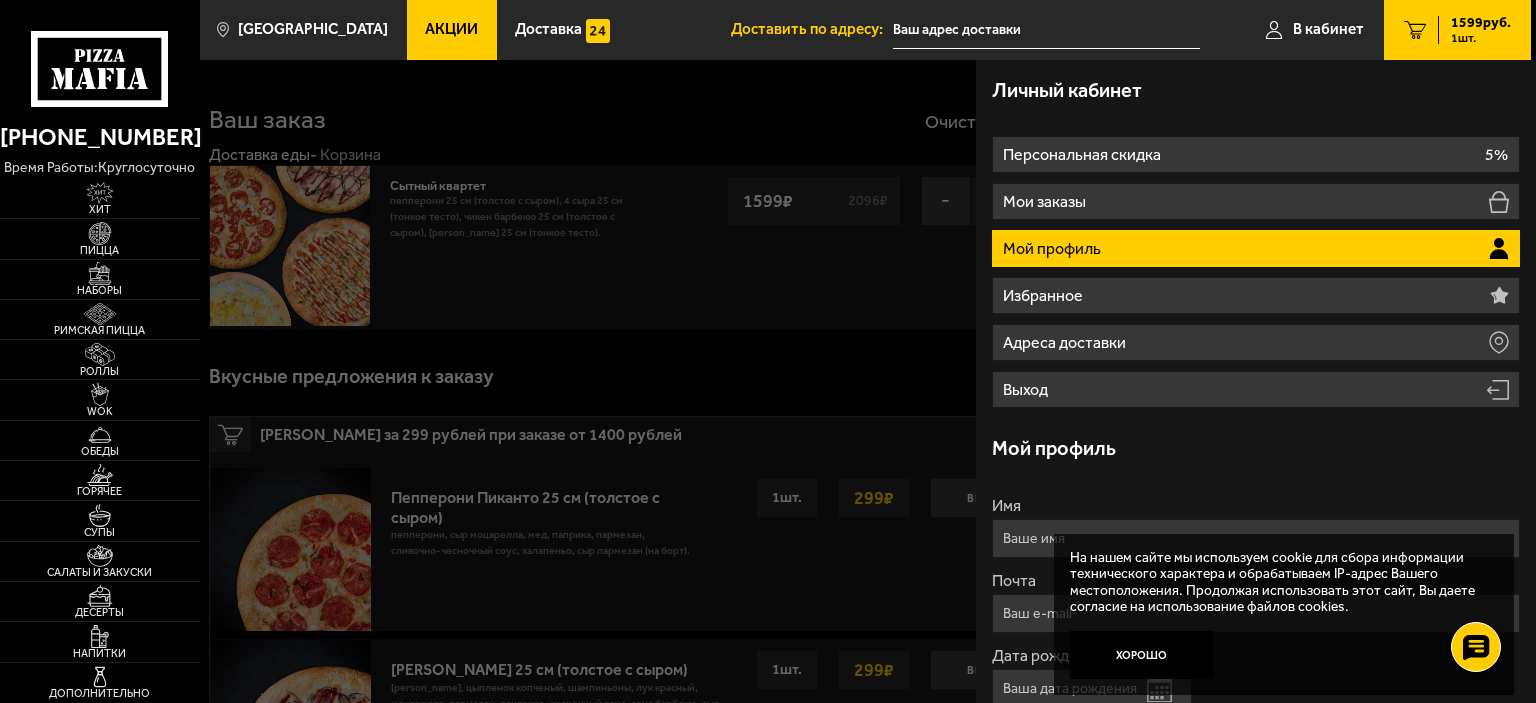 type on "+7 (911) 191-28-44" 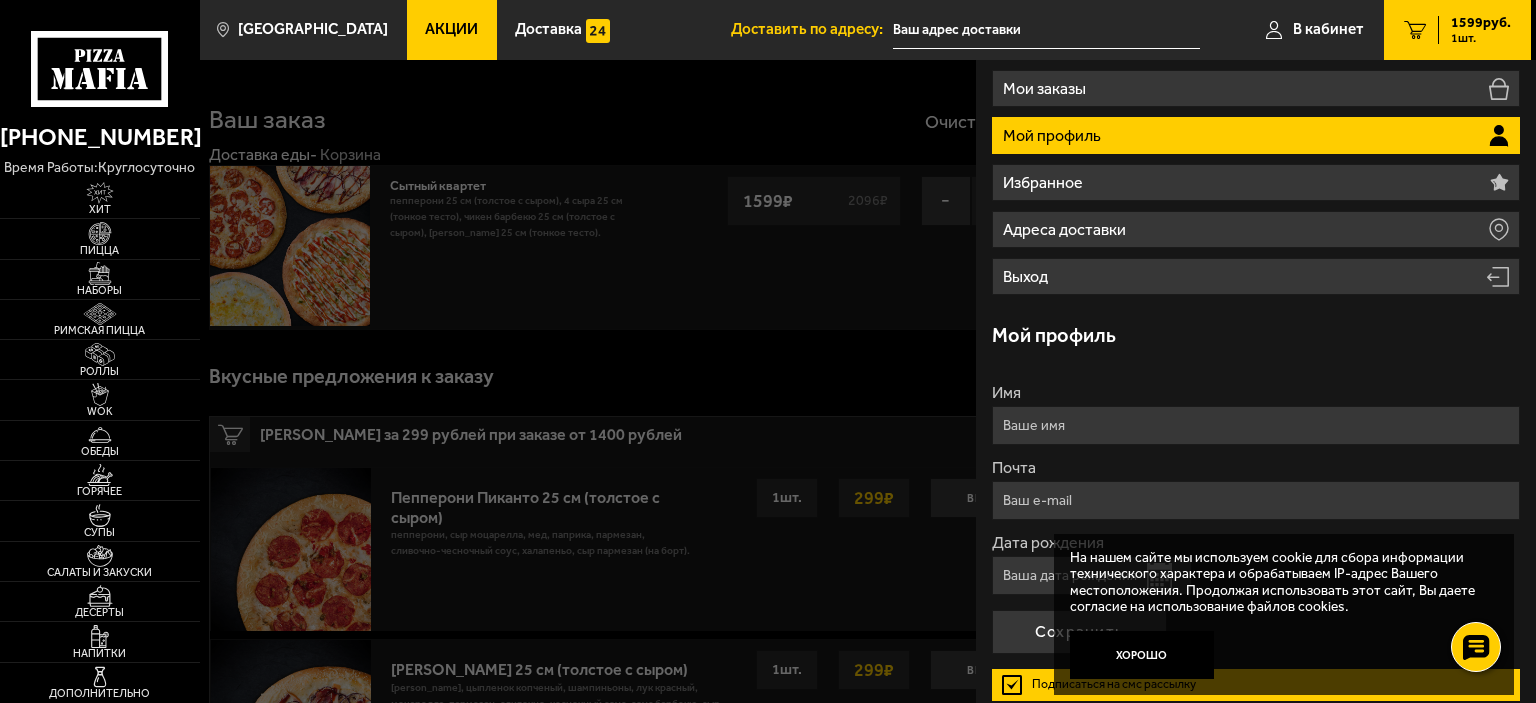 scroll, scrollTop: 248, scrollLeft: 0, axis: vertical 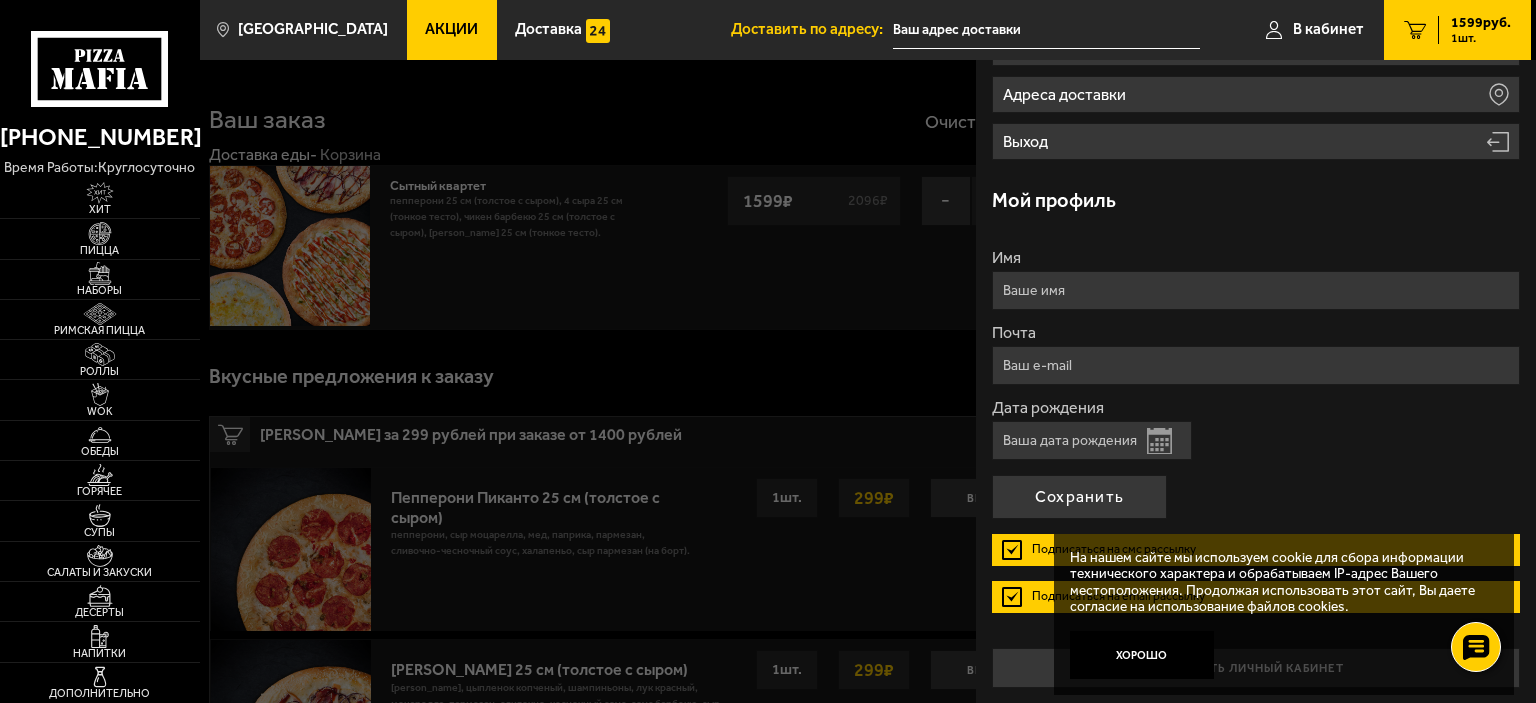 type on "Диана" 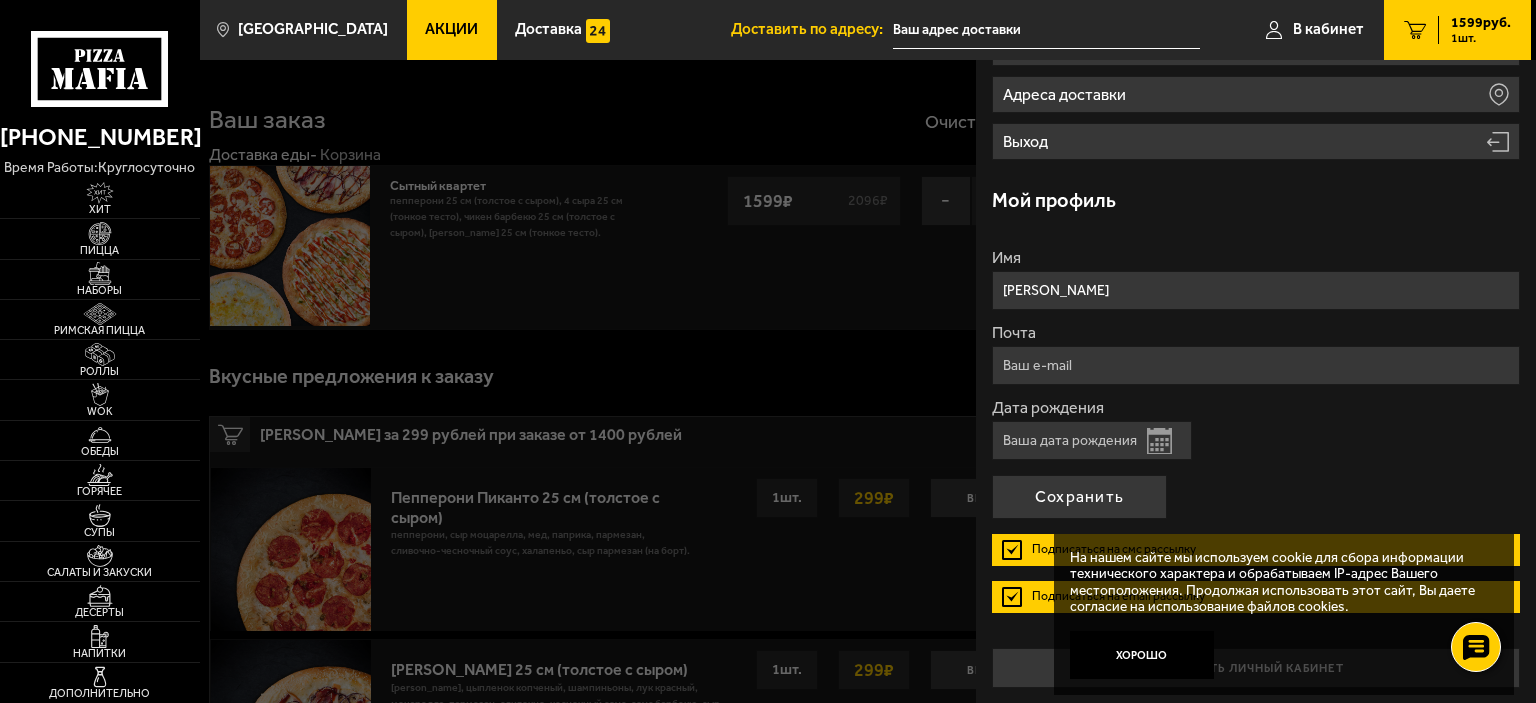 click on "E-mail" at bounding box center (1256, 365) 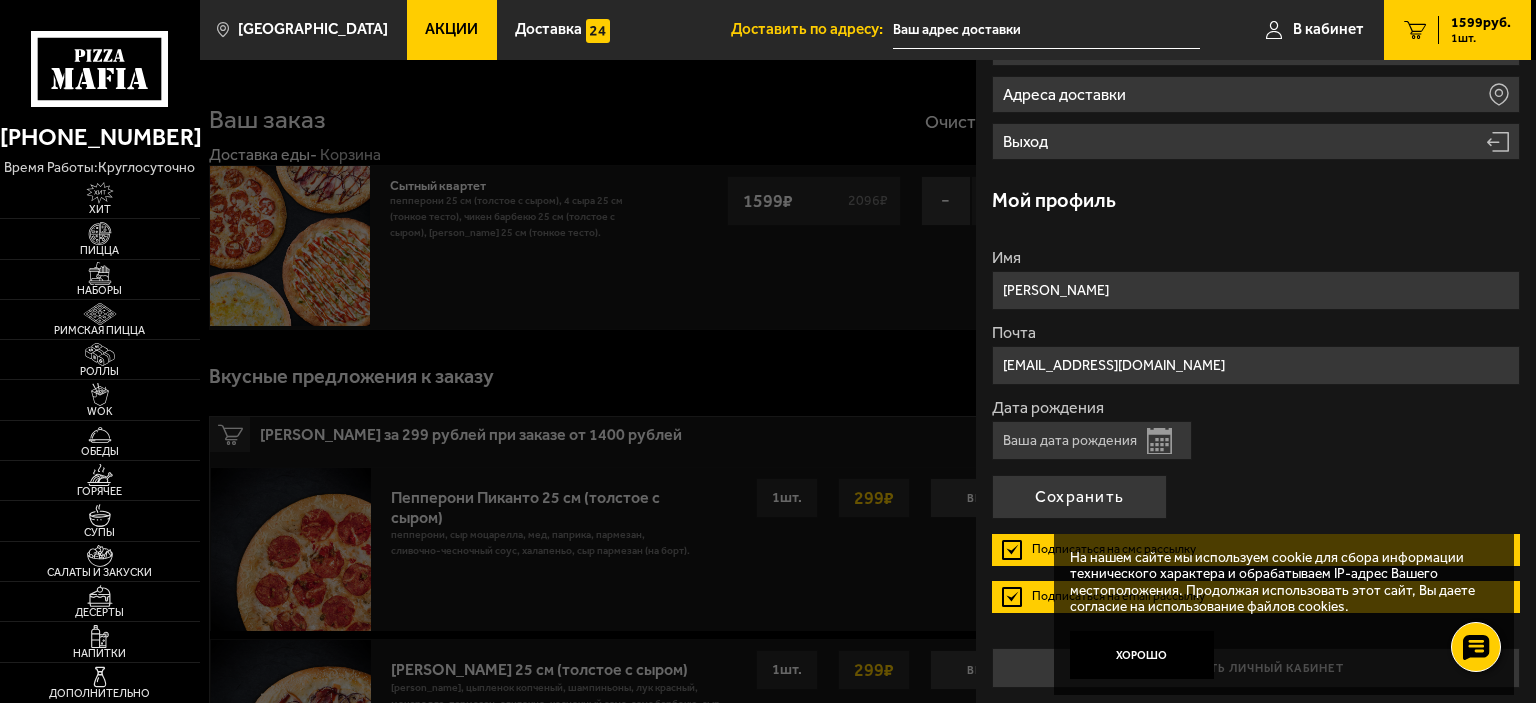 click on "Открыть календарь" at bounding box center (1159, 441) 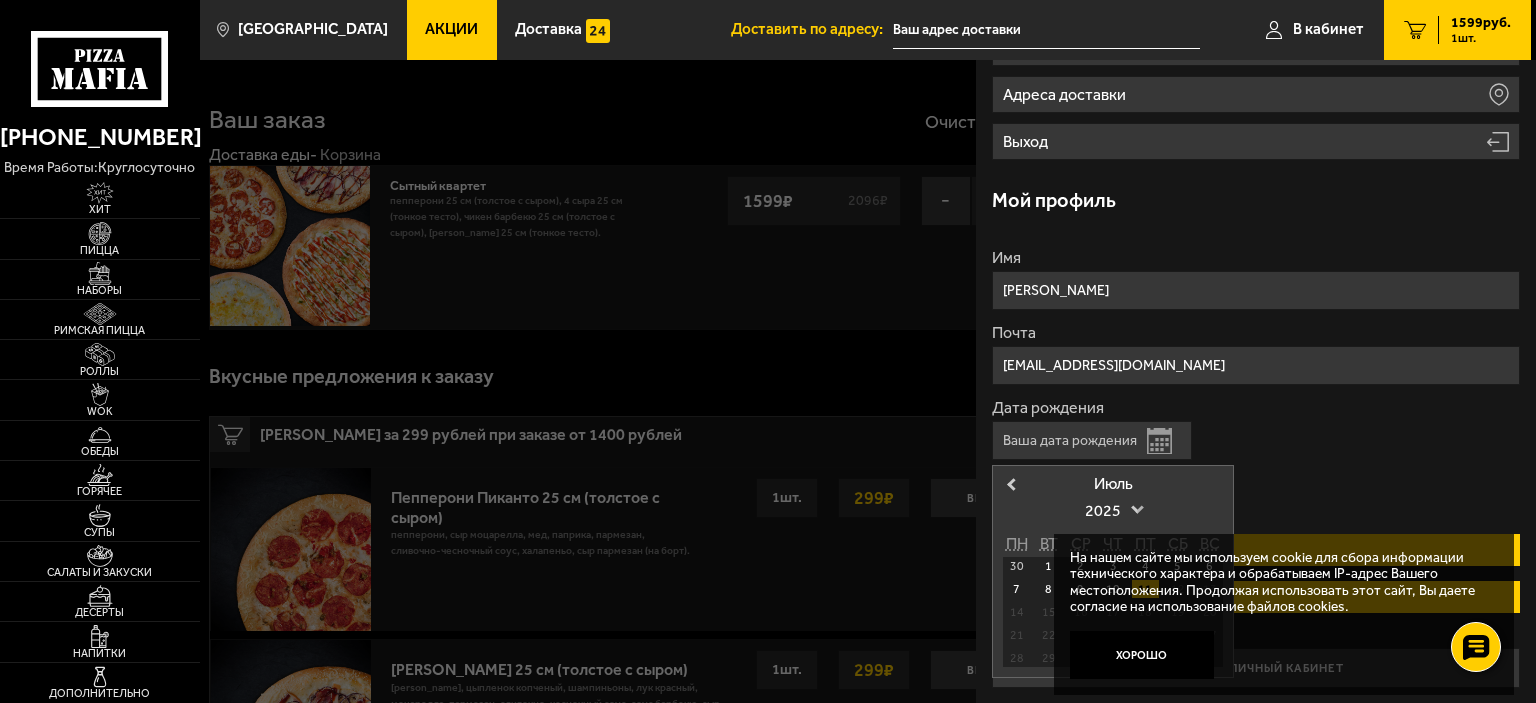 click at bounding box center [1137, 507] 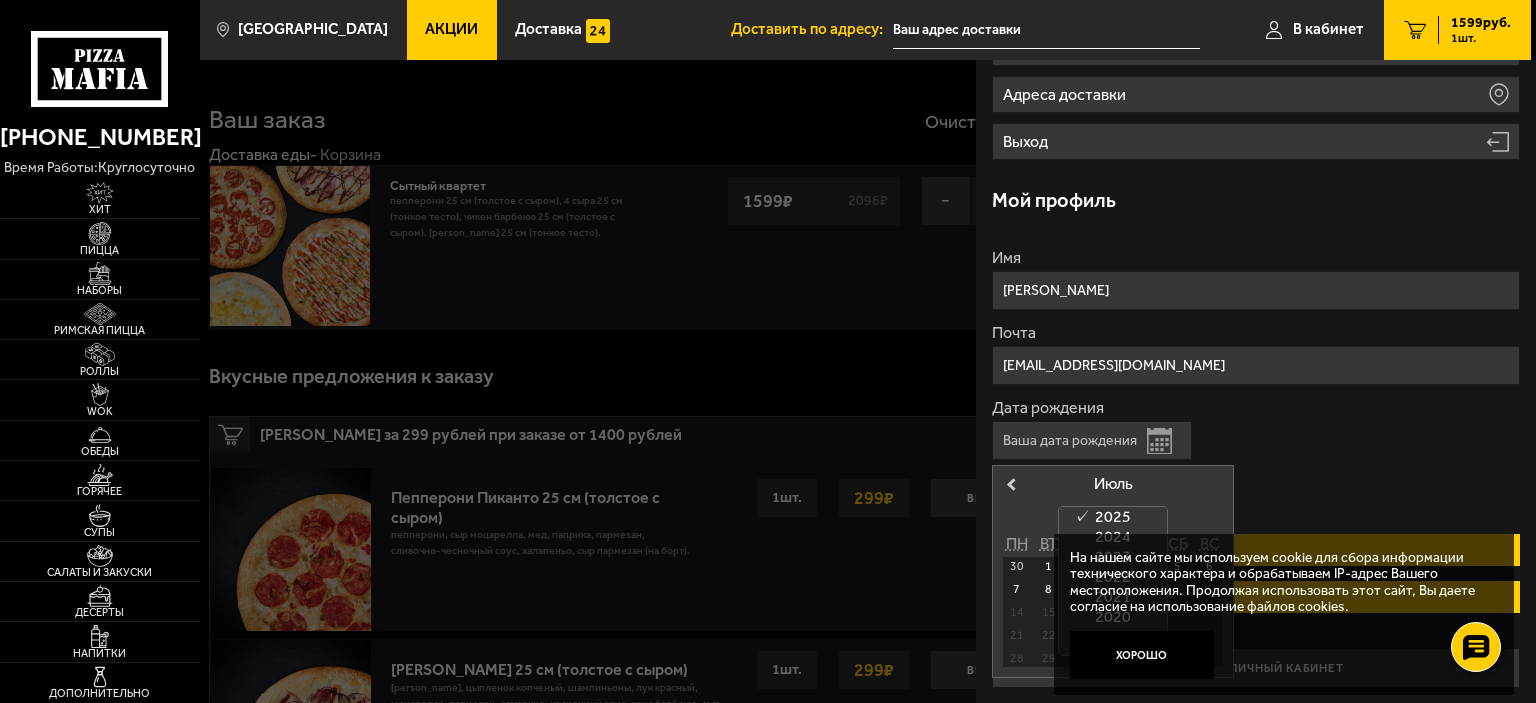 scroll, scrollTop: 448, scrollLeft: 0, axis: vertical 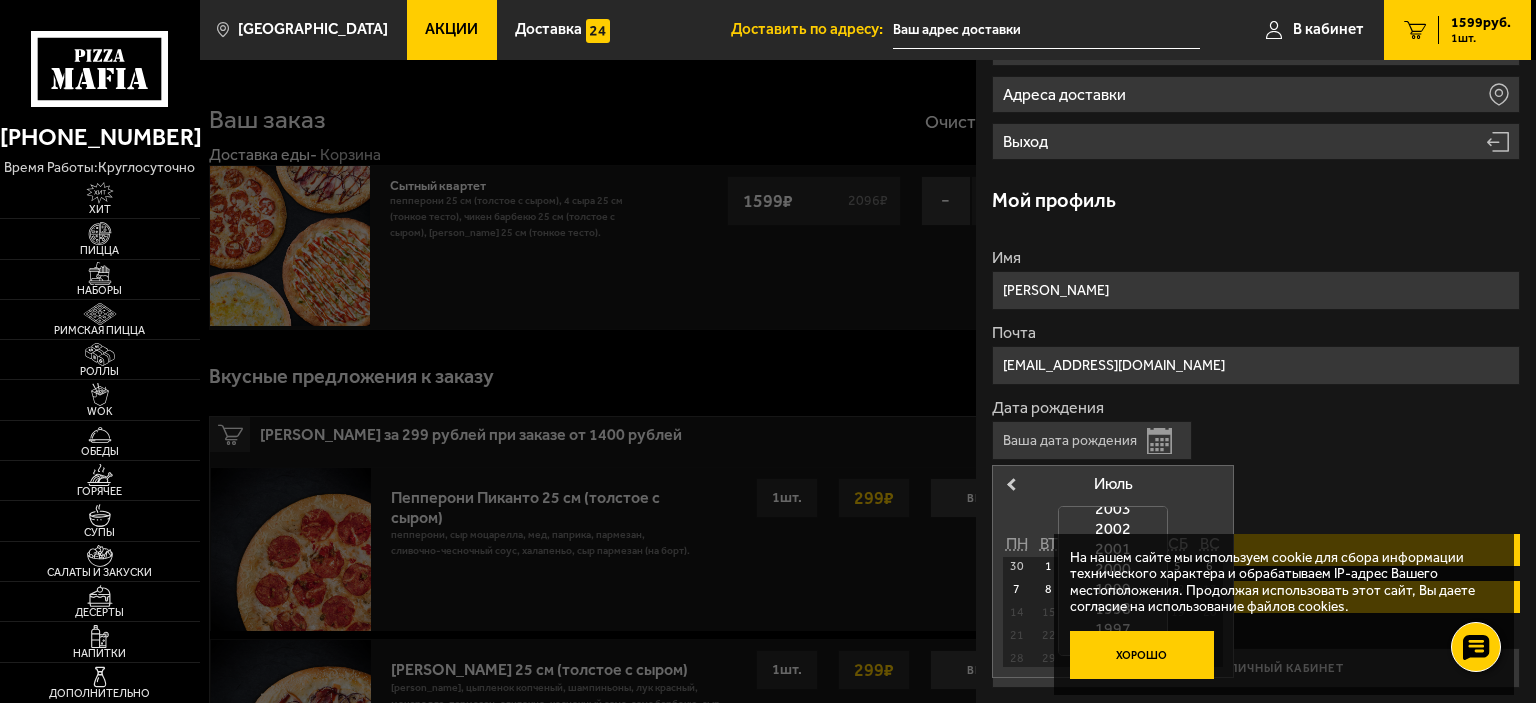 click on "Хорошо" at bounding box center (1142, 655) 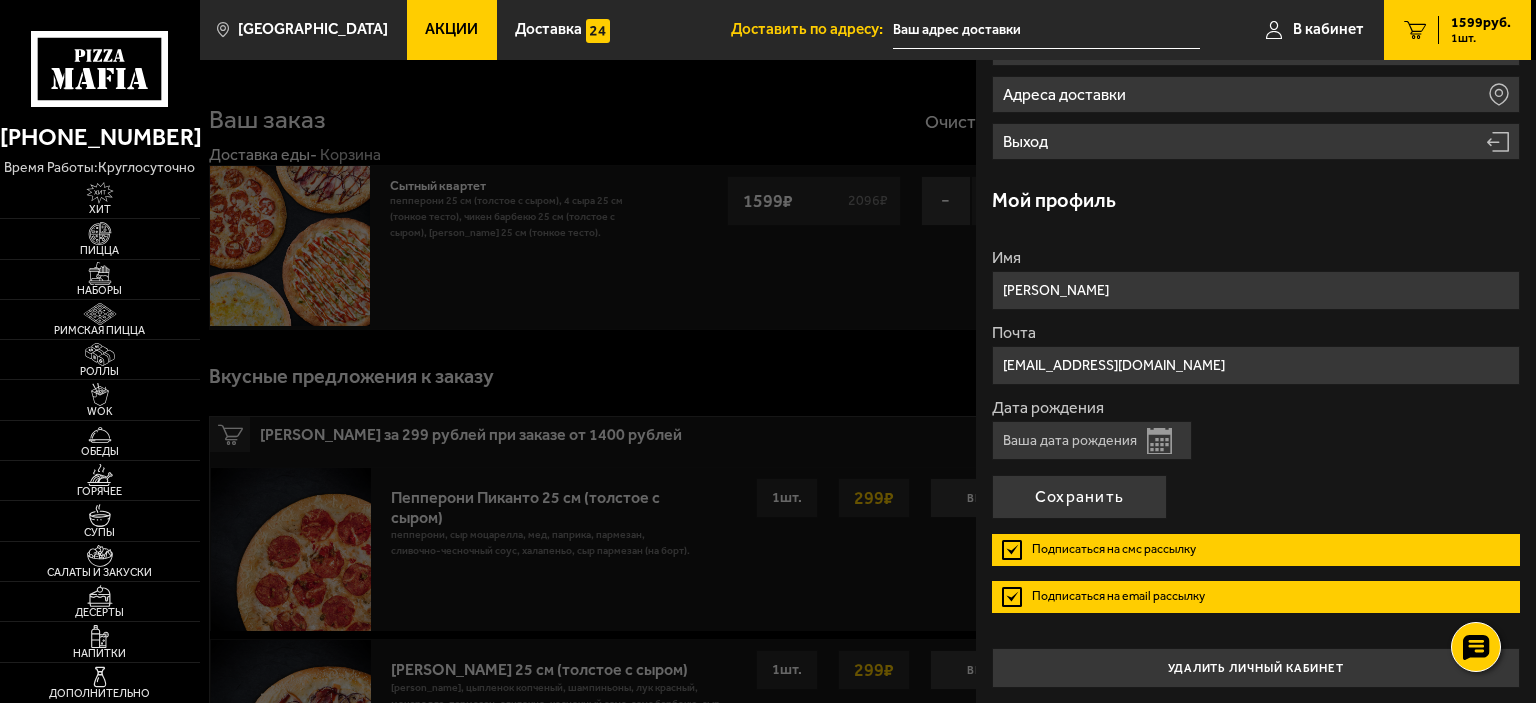 click on "Открыть календарь" at bounding box center (1159, 441) 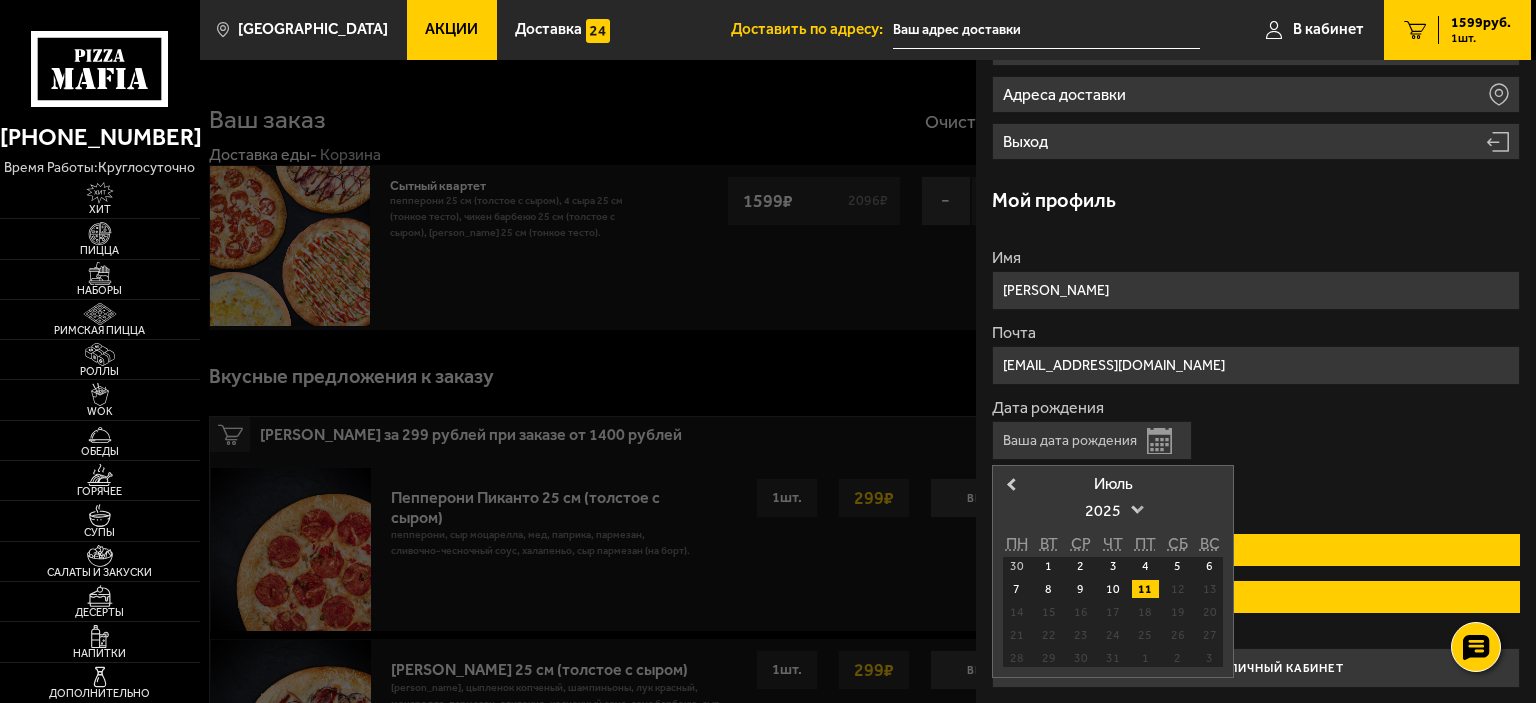 click at bounding box center (1137, 507) 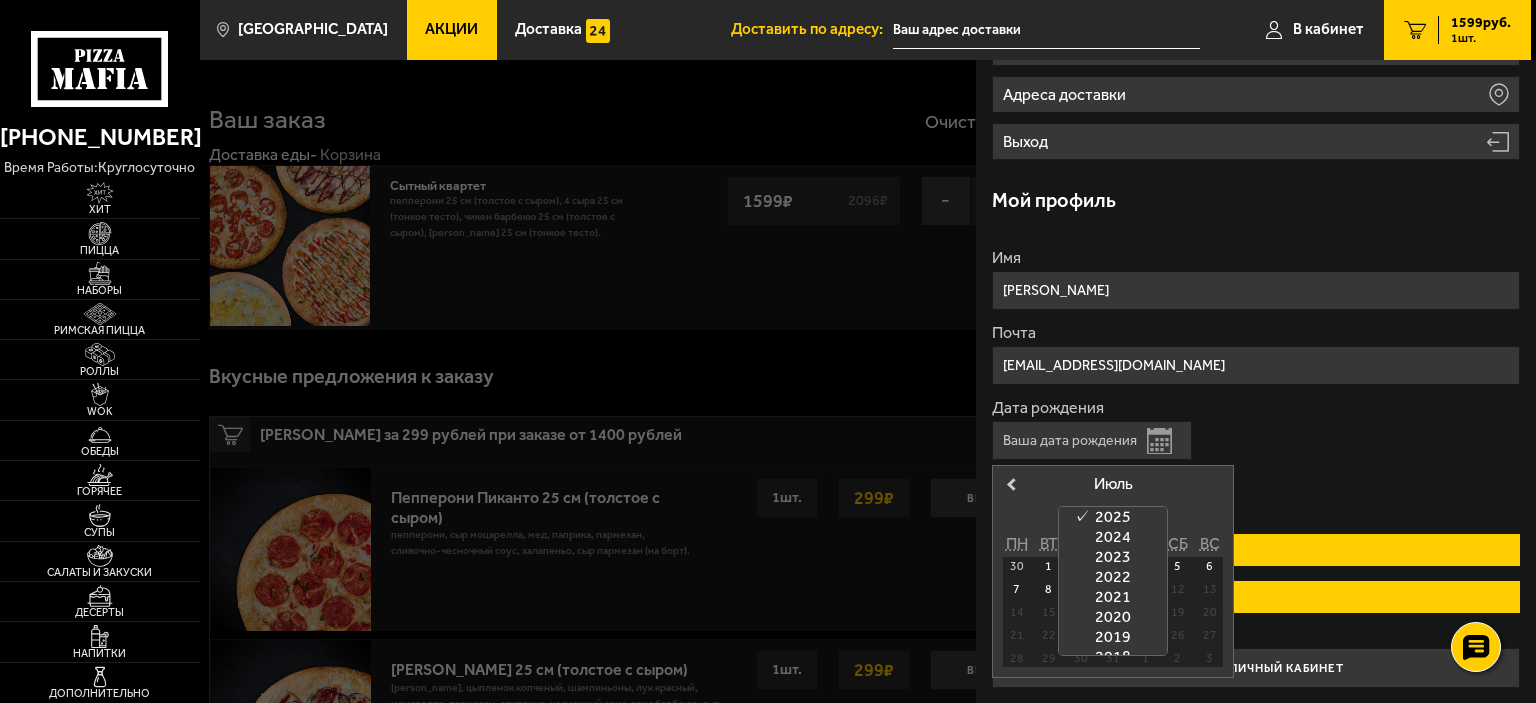 scroll, scrollTop: 0, scrollLeft: 0, axis: both 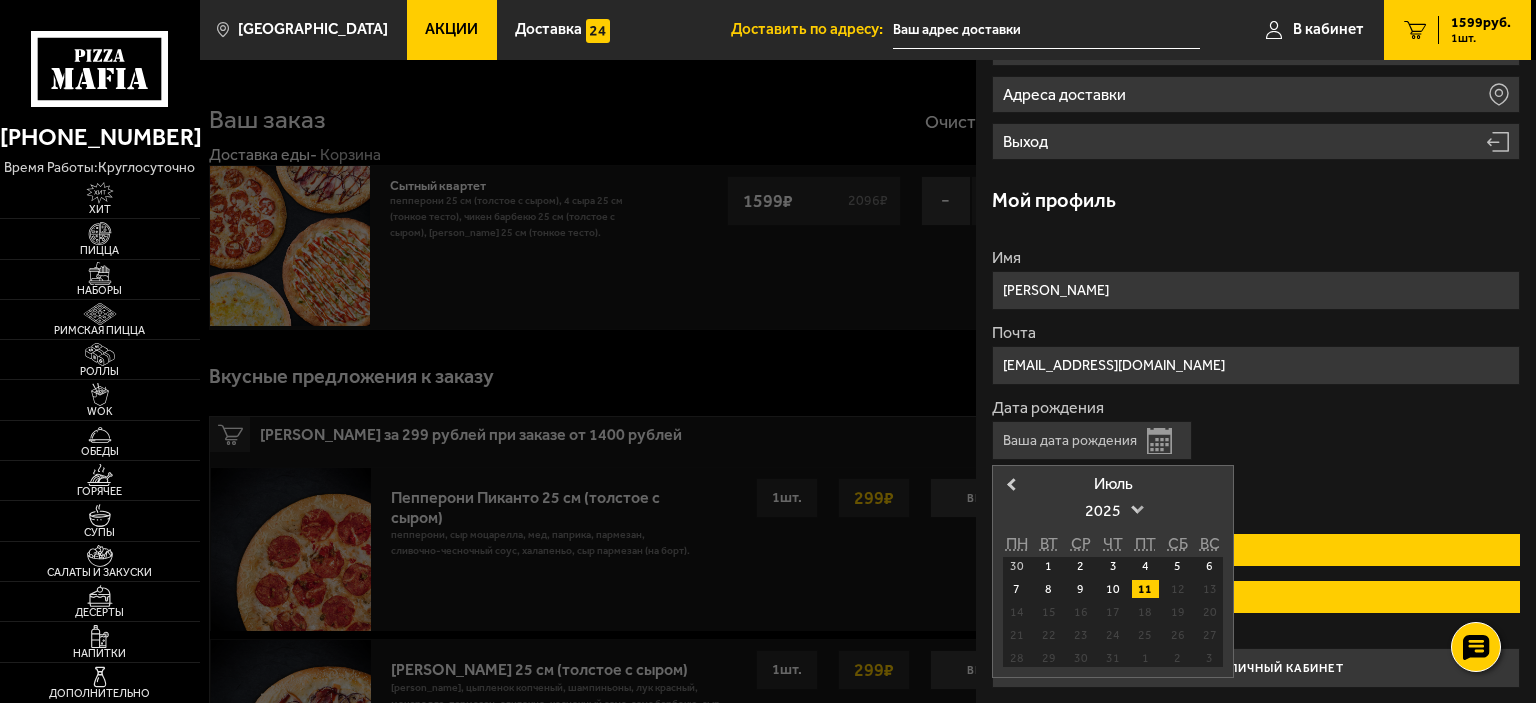 click at bounding box center [1137, 507] 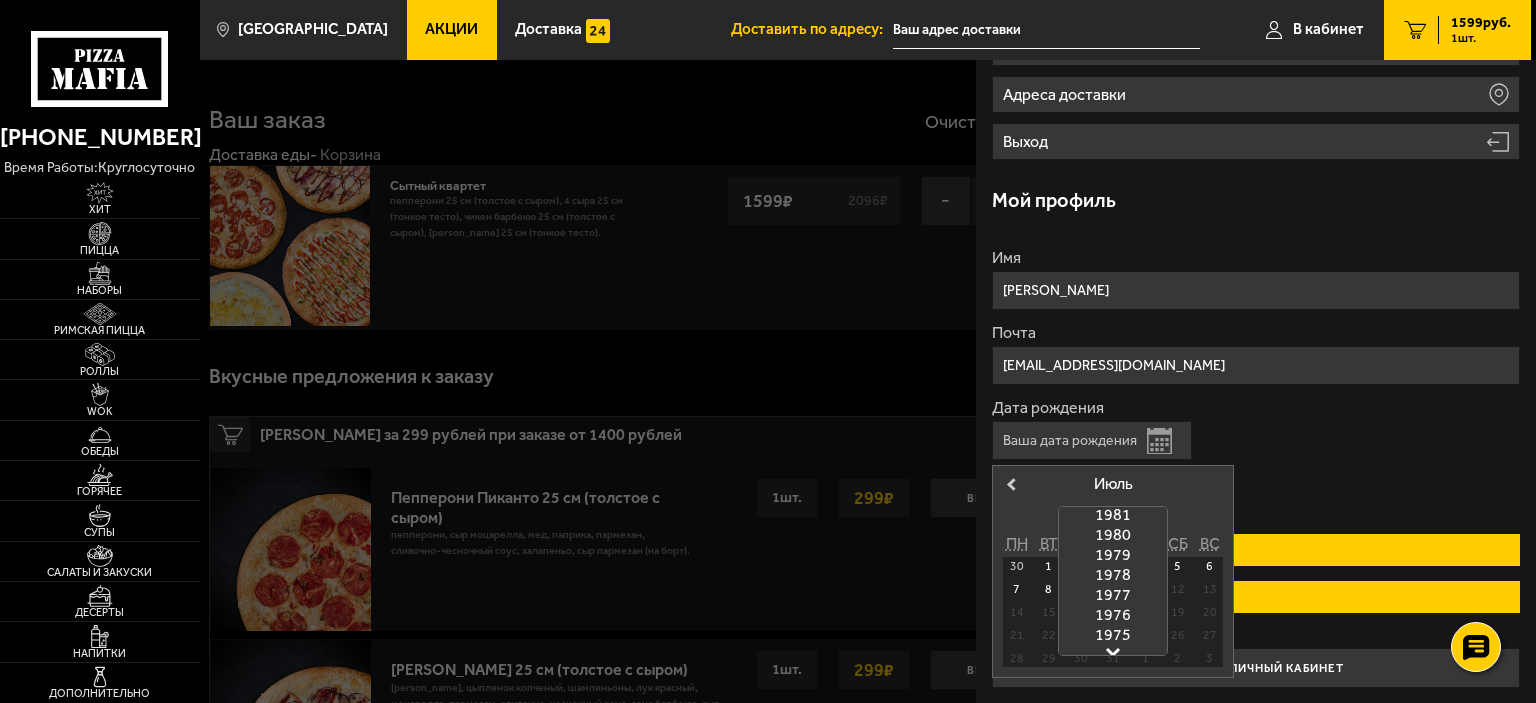 scroll, scrollTop: 896, scrollLeft: 0, axis: vertical 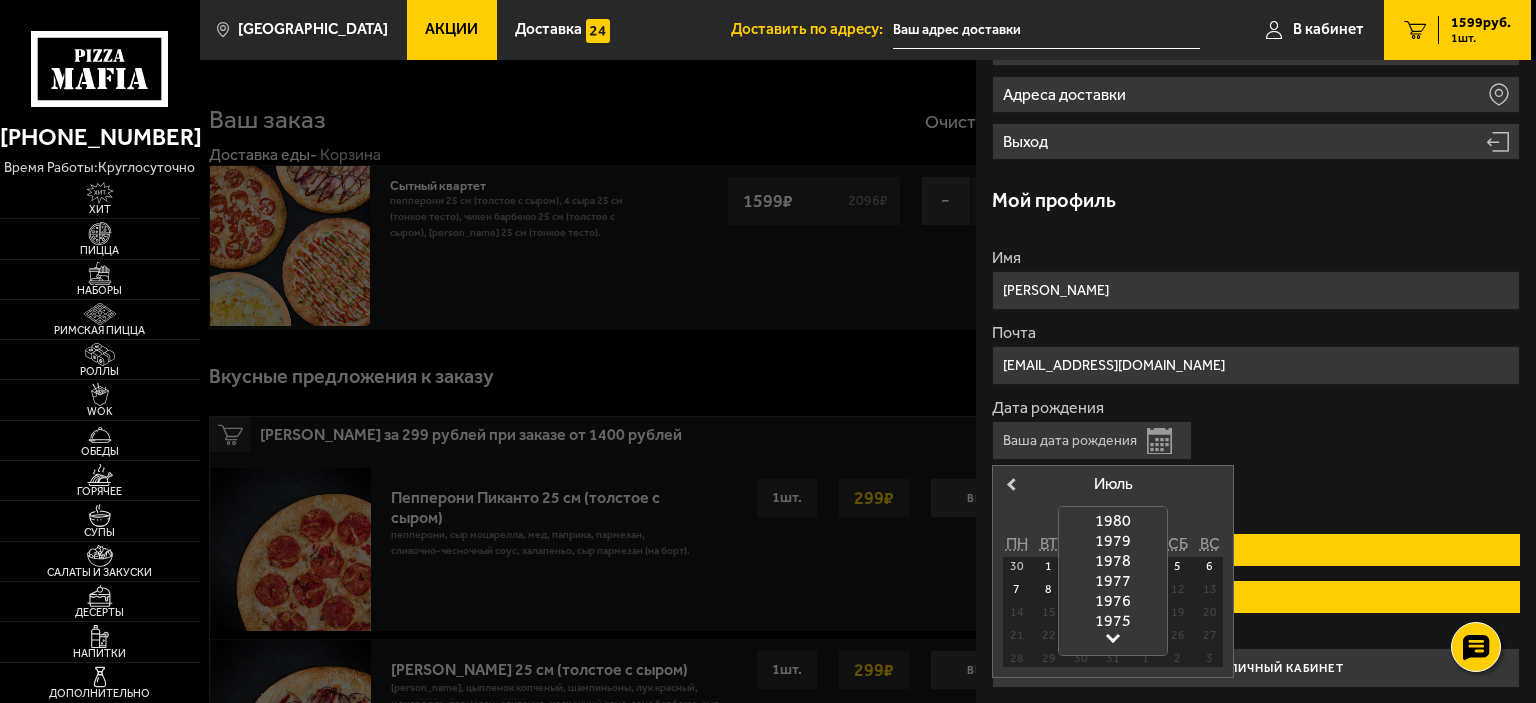 click at bounding box center [1113, 636] 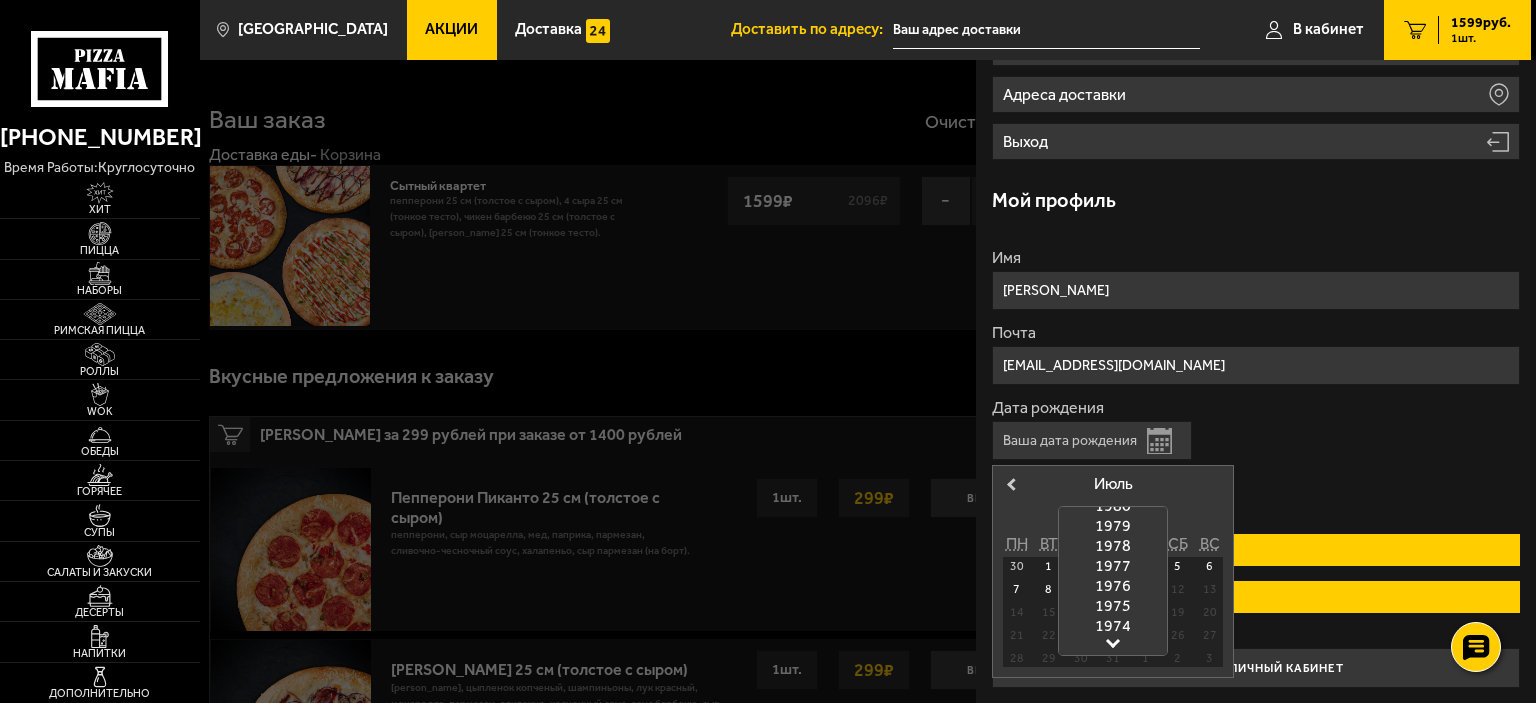 scroll, scrollTop: 920, scrollLeft: 0, axis: vertical 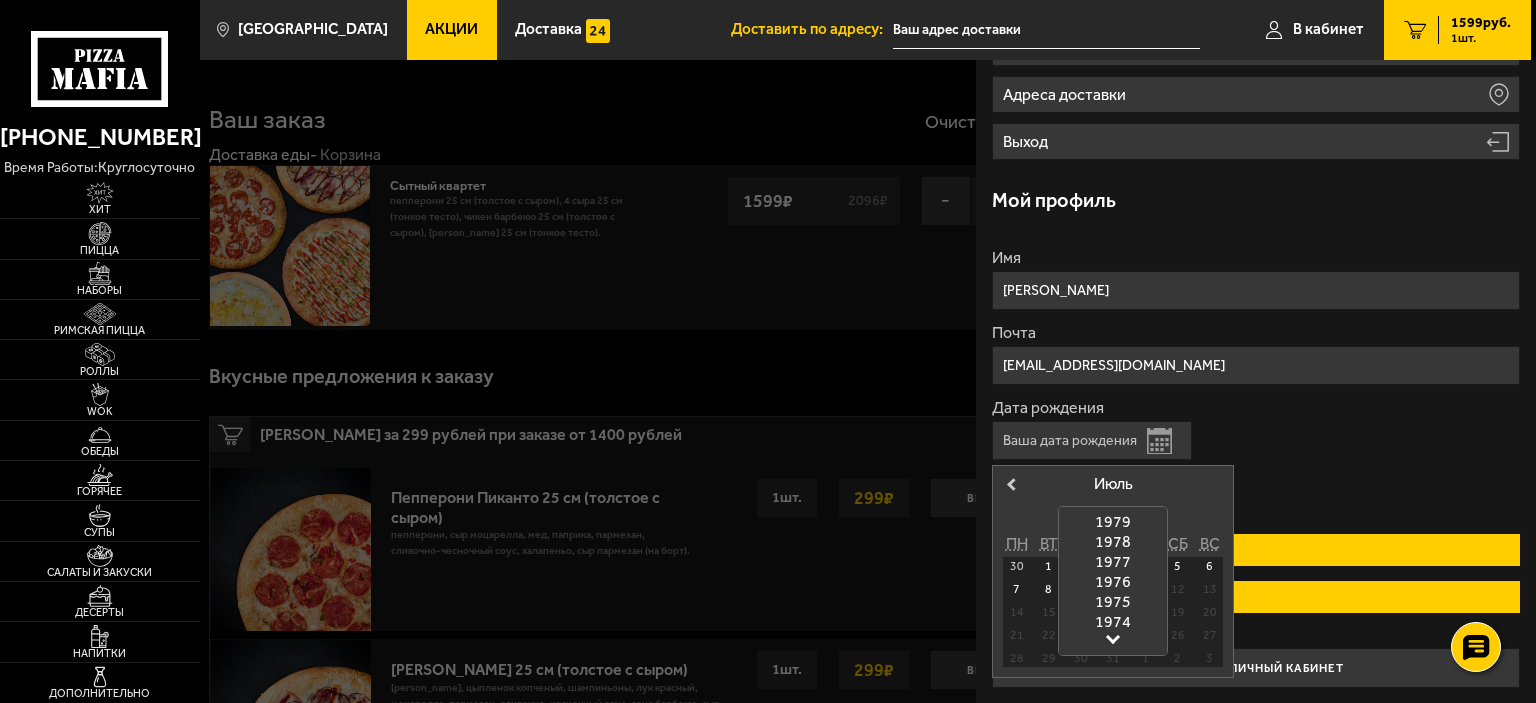 click at bounding box center [1113, 637] 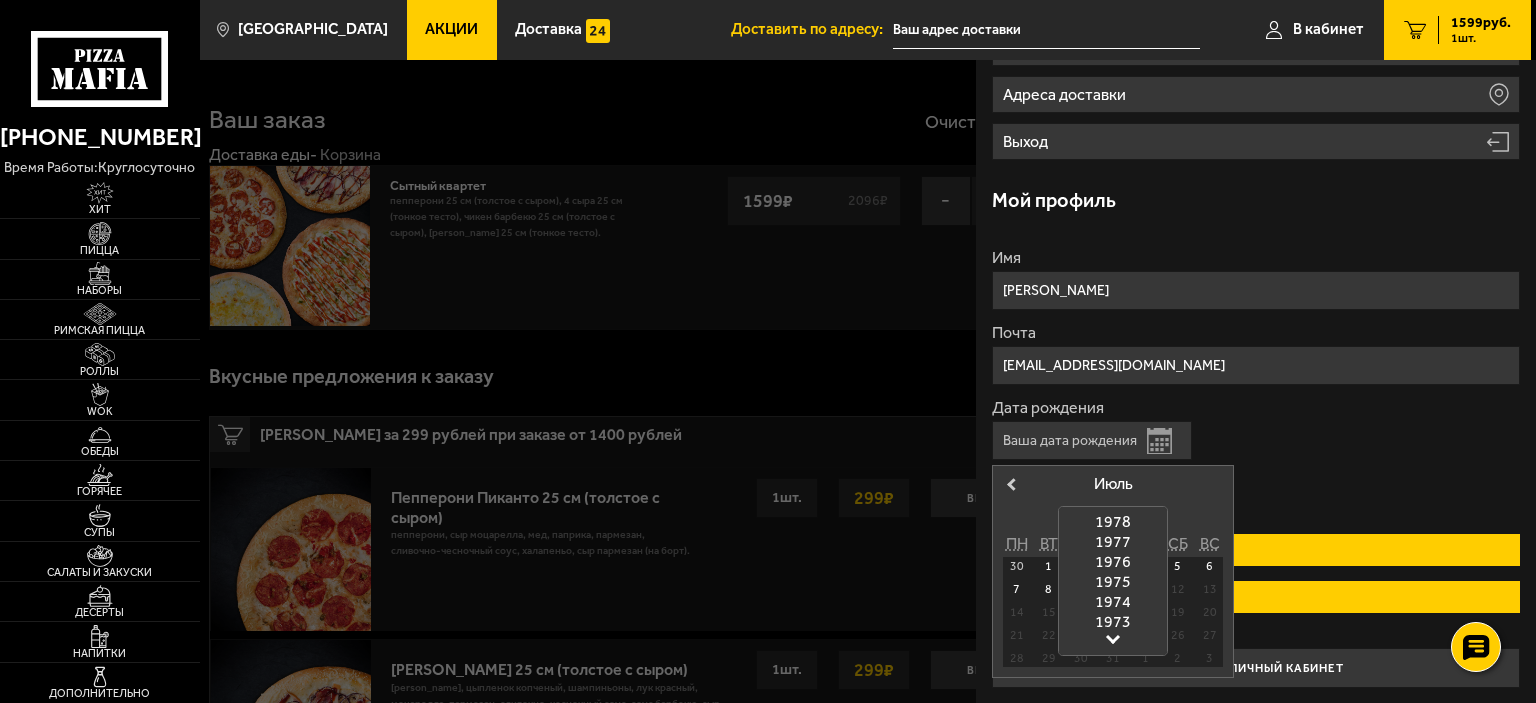 scroll, scrollTop: 900, scrollLeft: 0, axis: vertical 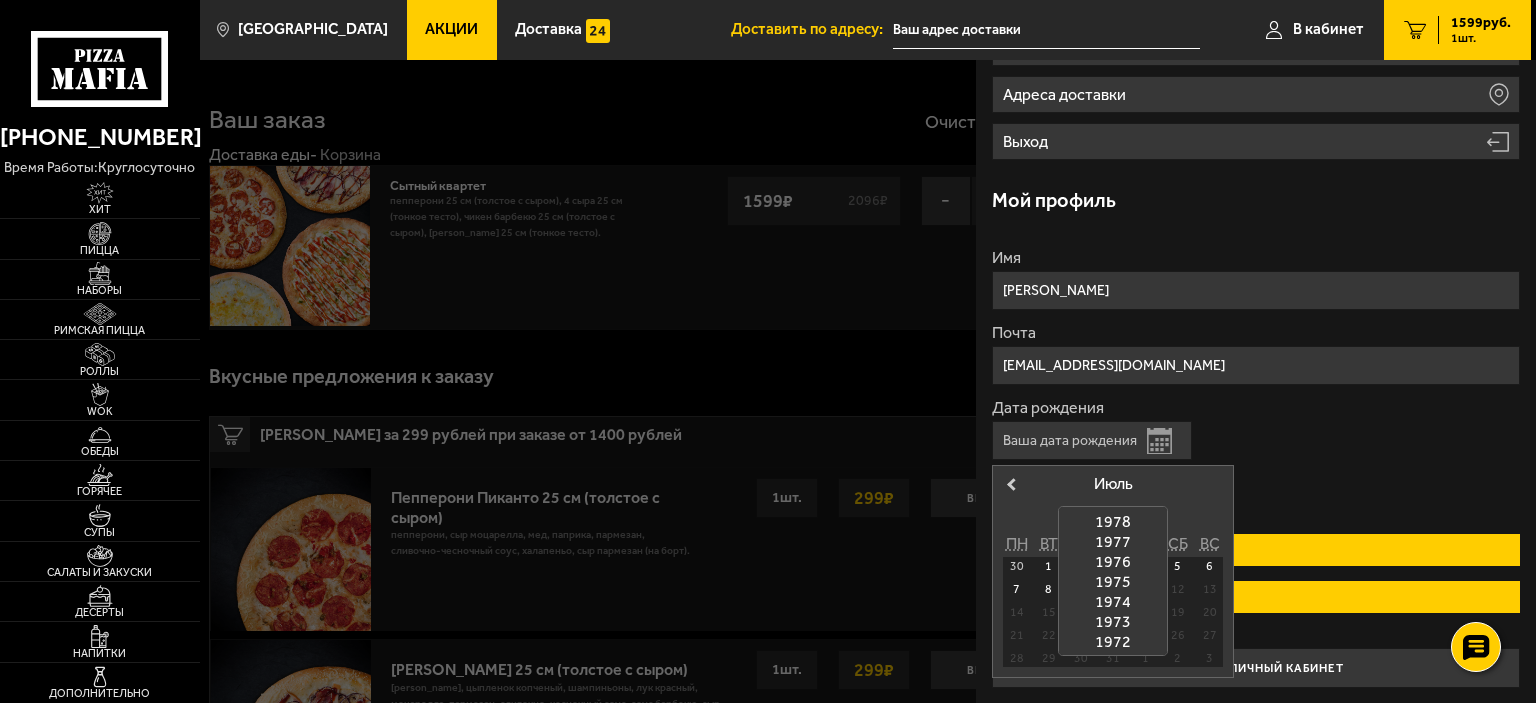 click on "1972" at bounding box center [1113, 642] 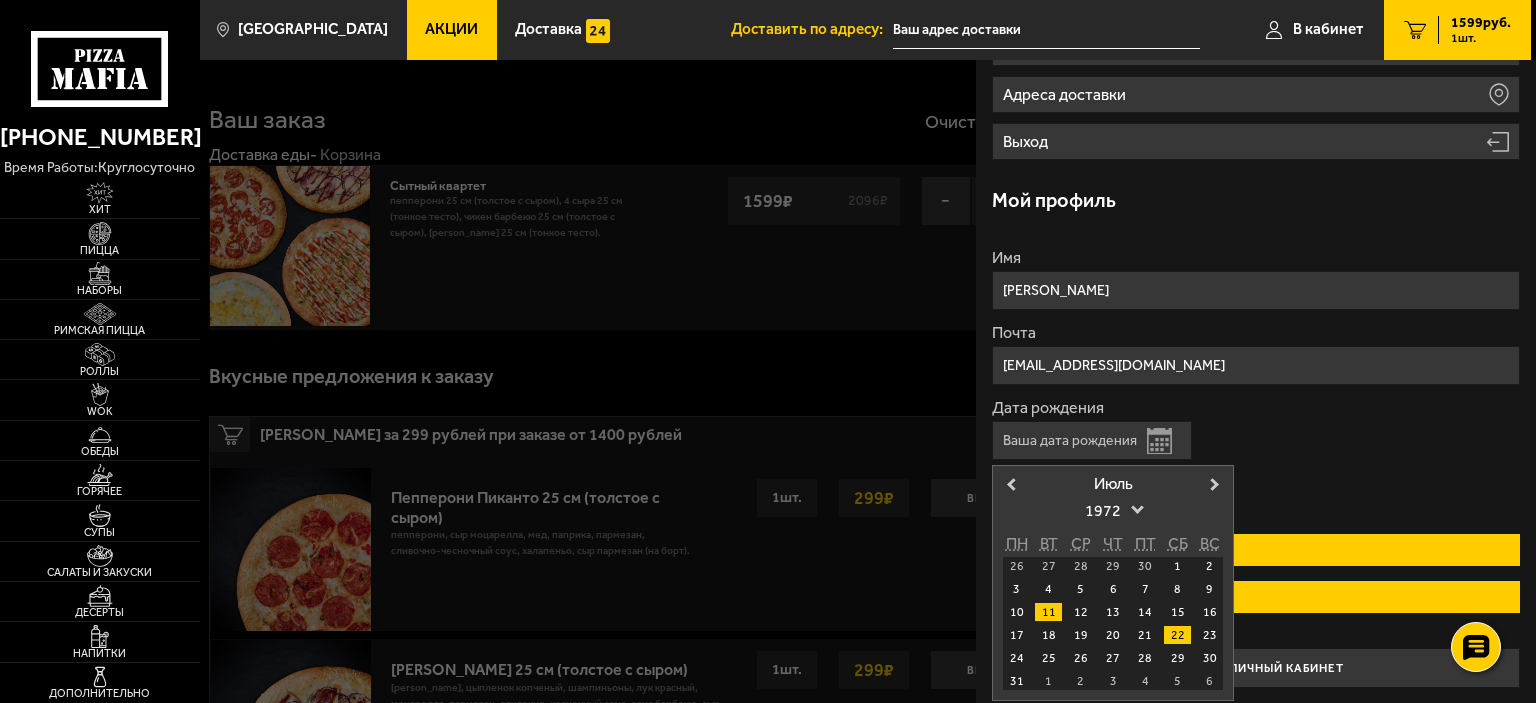 click on "22" at bounding box center (1177, 635) 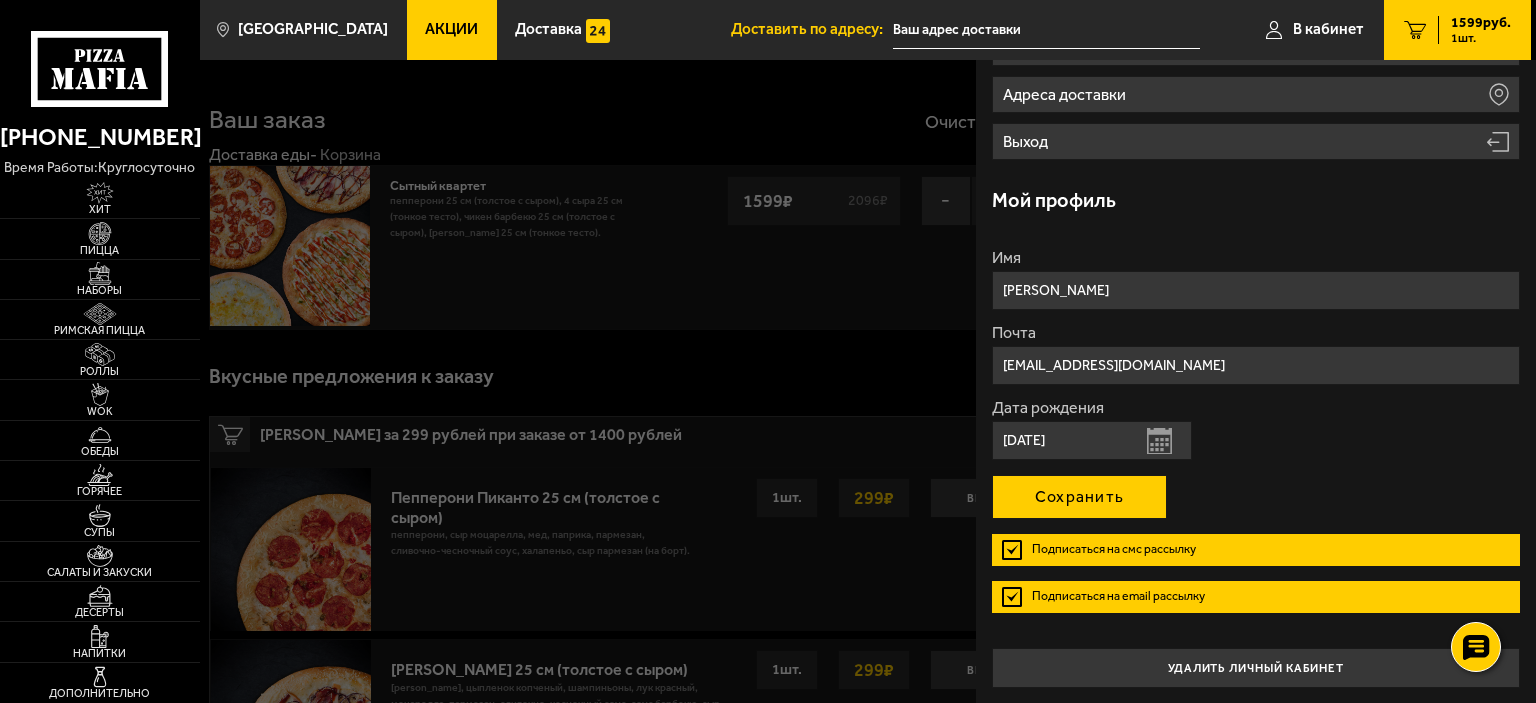 click on "Сохранить" at bounding box center [1079, 497] 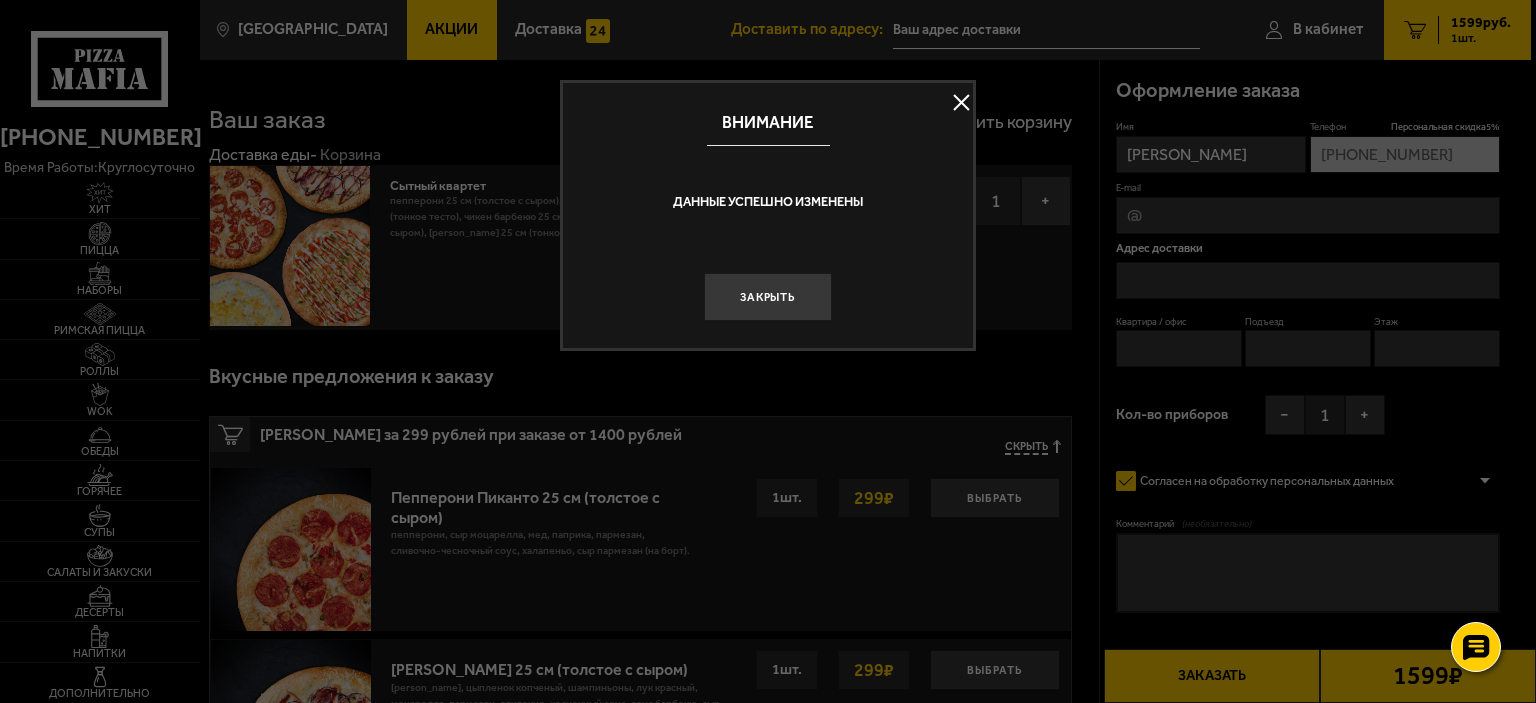 click at bounding box center [961, 103] 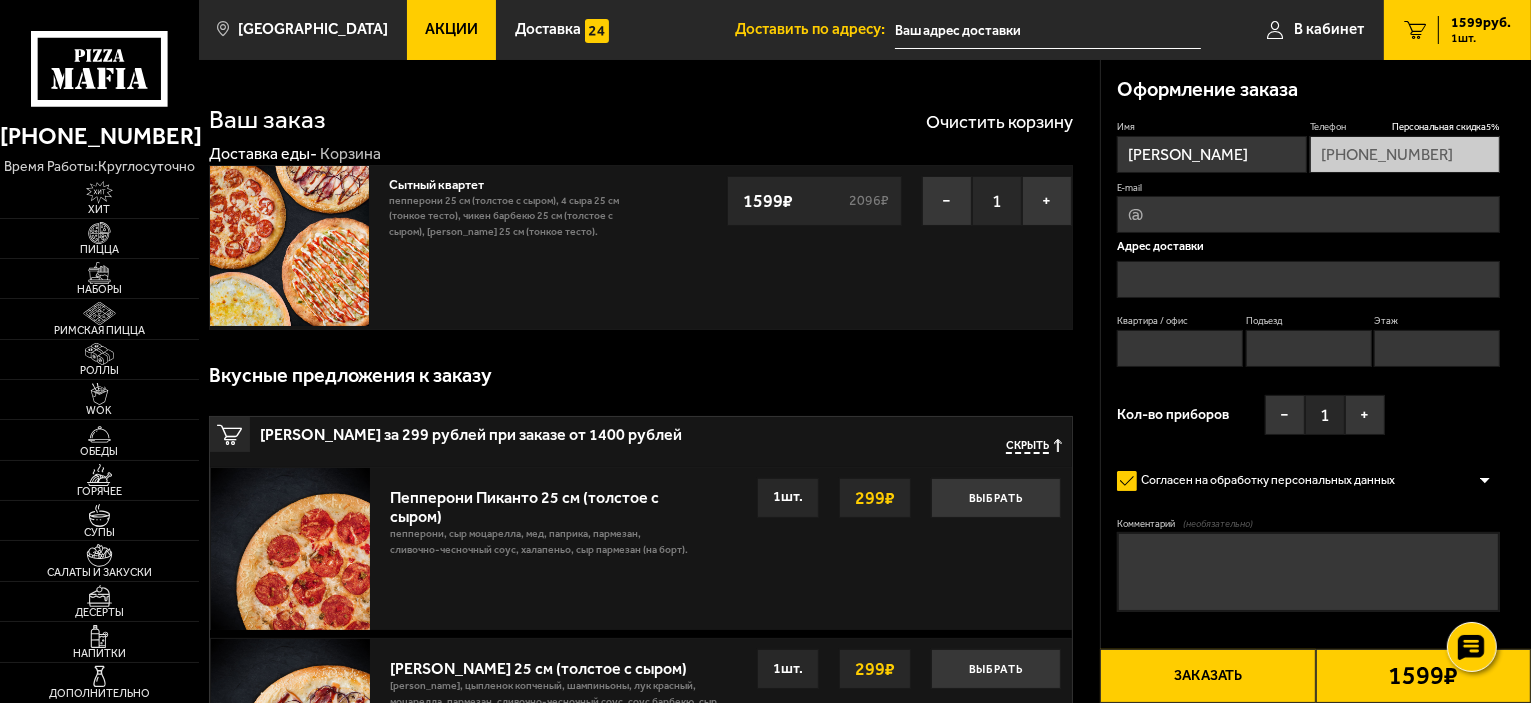 click on "E-mail" at bounding box center [1308, 214] 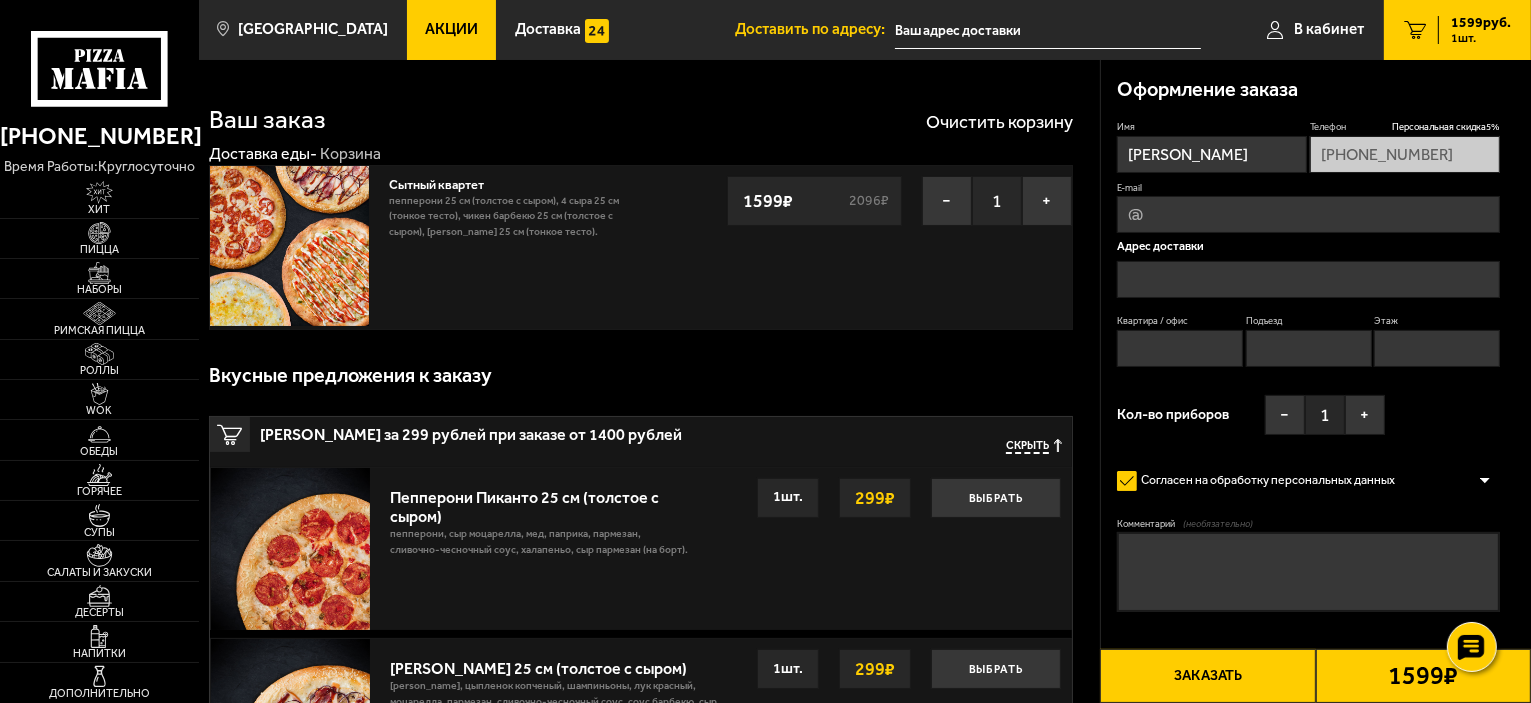 type on "dina2210@yandex.ru" 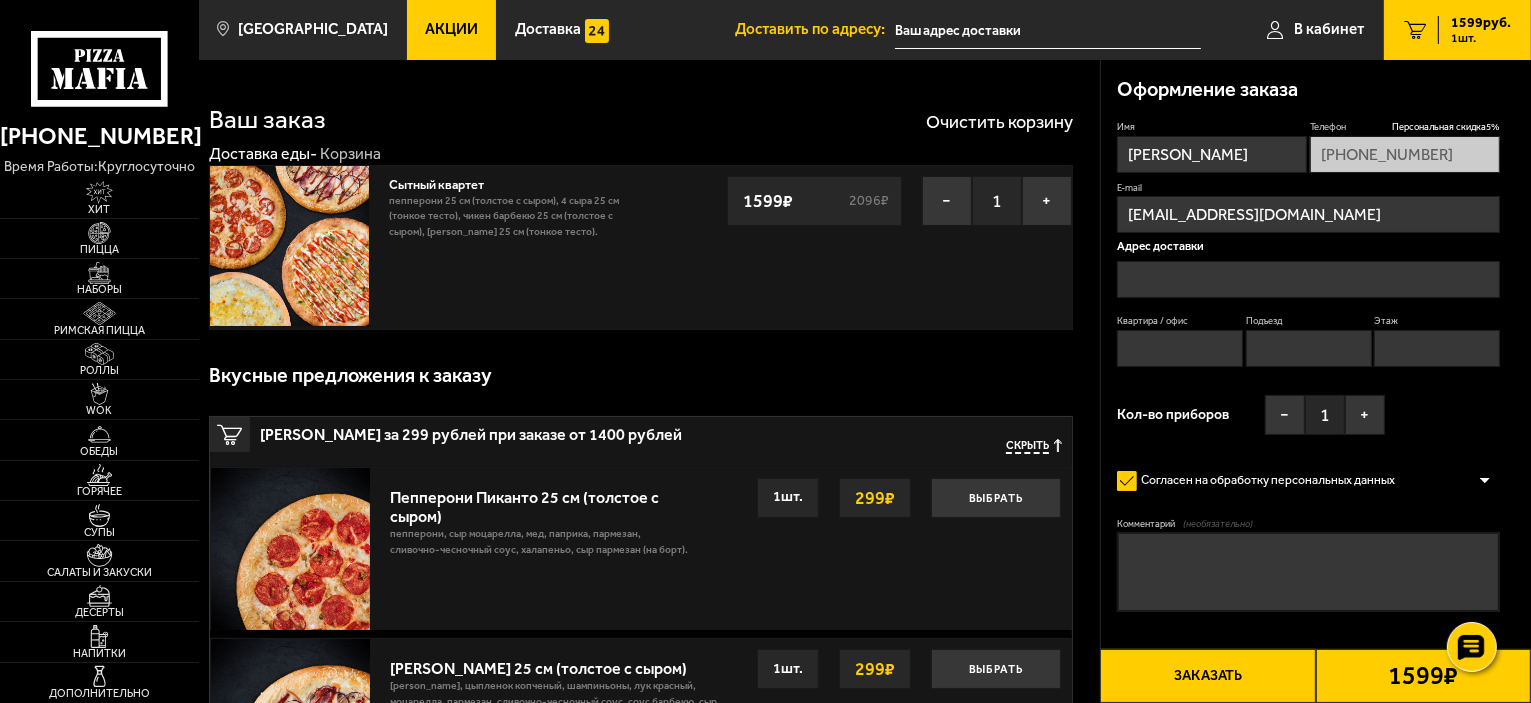 click at bounding box center (1308, 279) 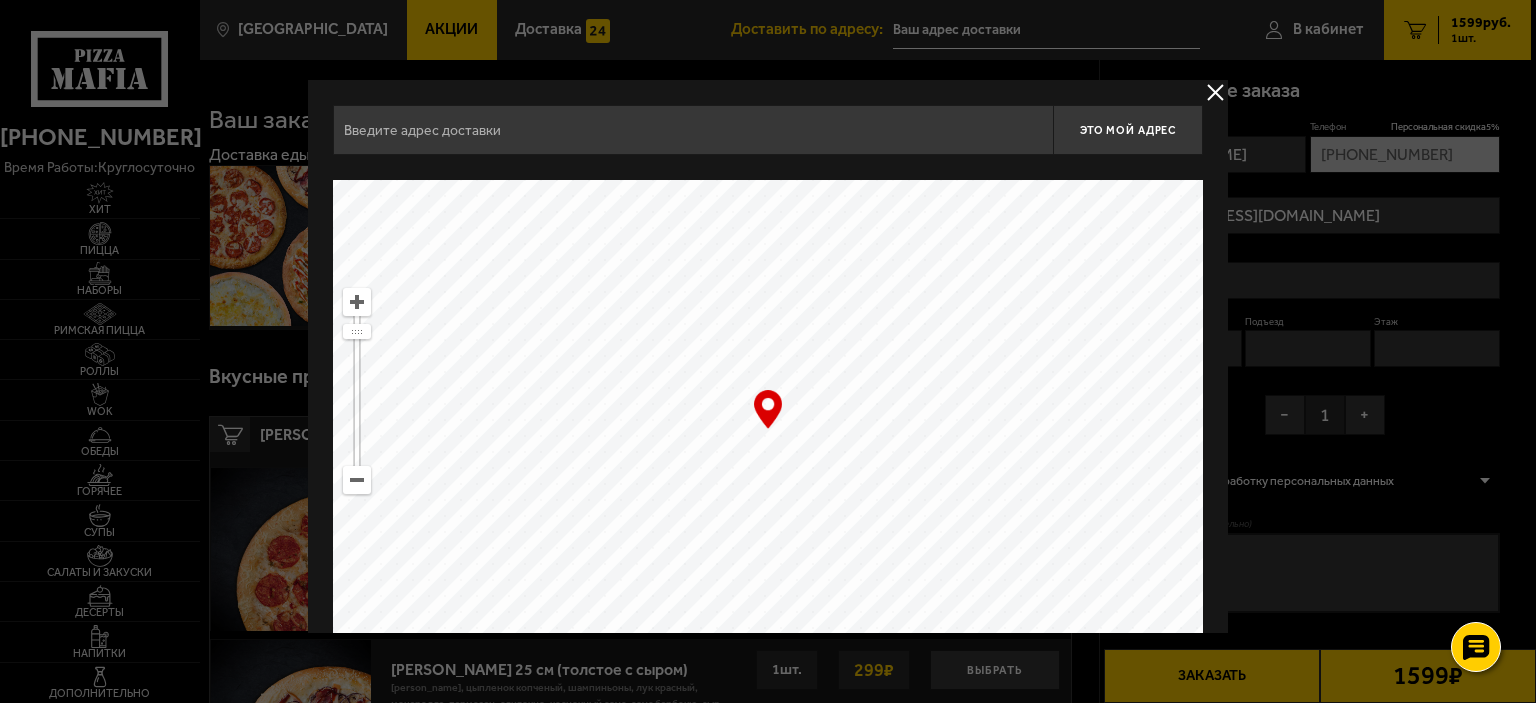 click at bounding box center [693, 130] 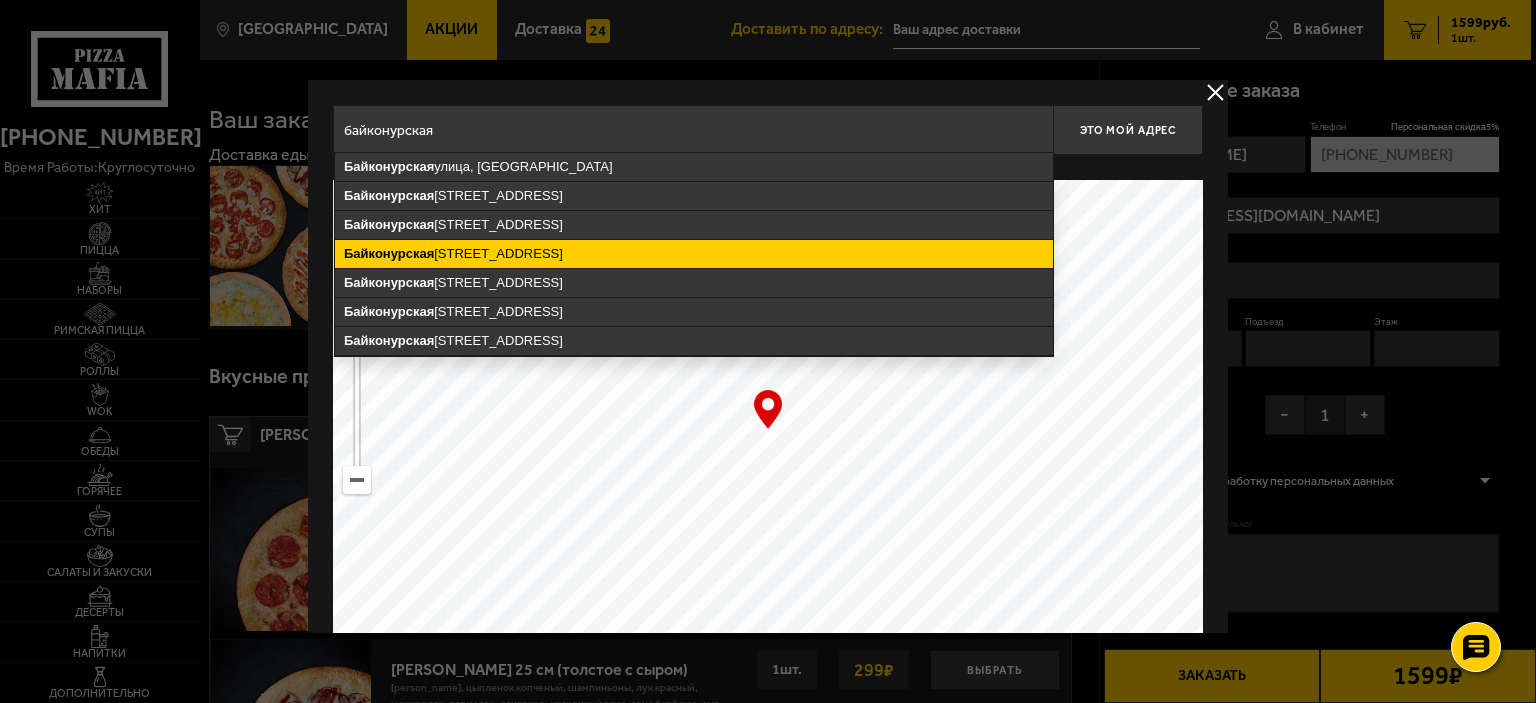 click on "Байконурская" at bounding box center [389, 253] 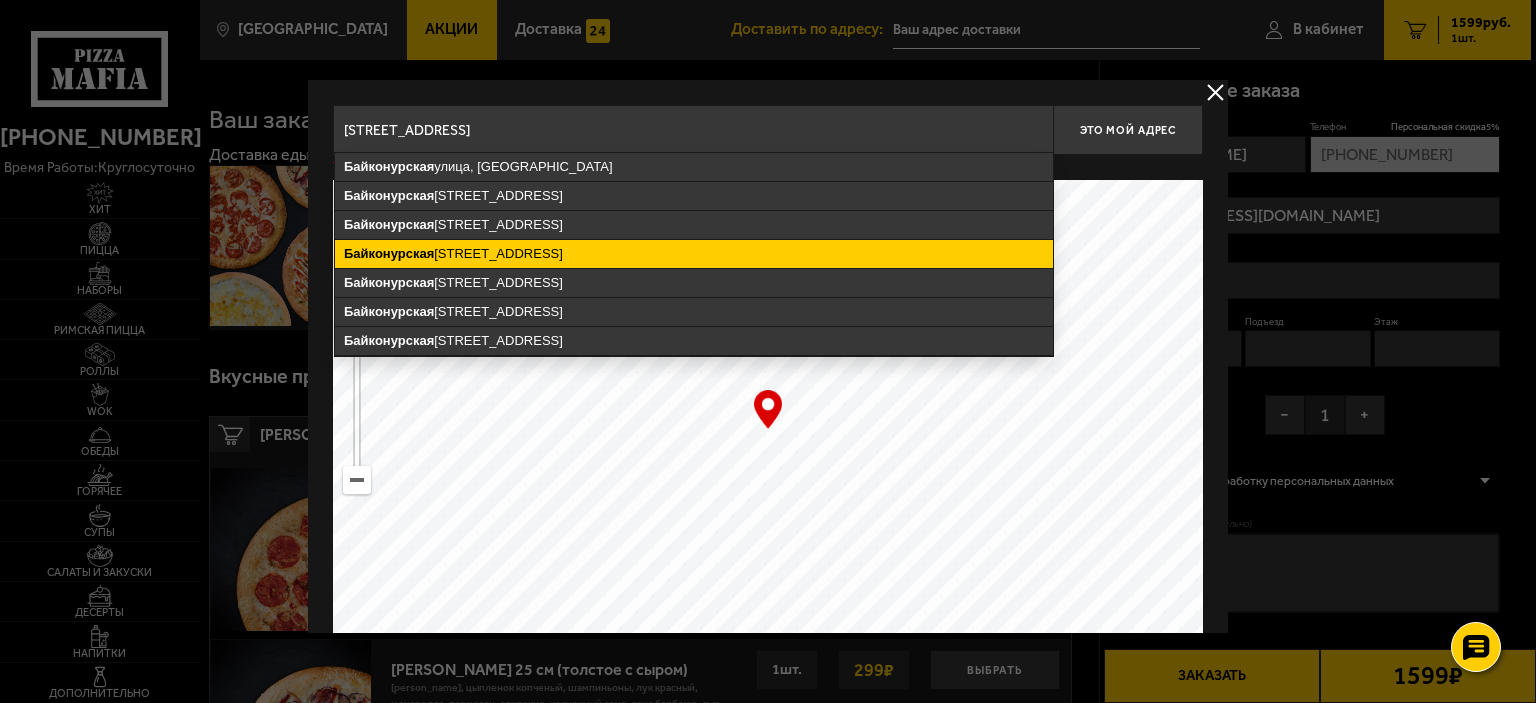 type on "Байконурская улица, 26" 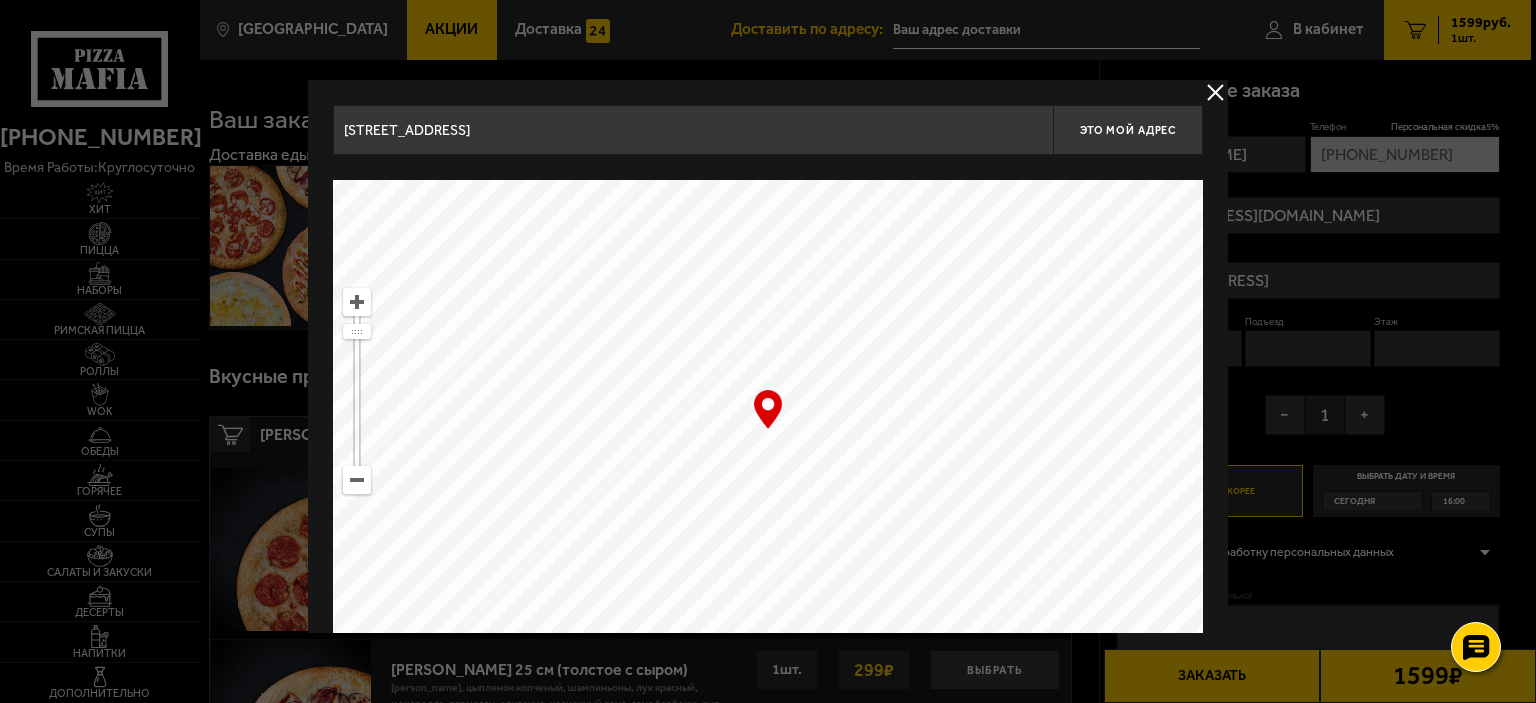 click at bounding box center [768, 430] 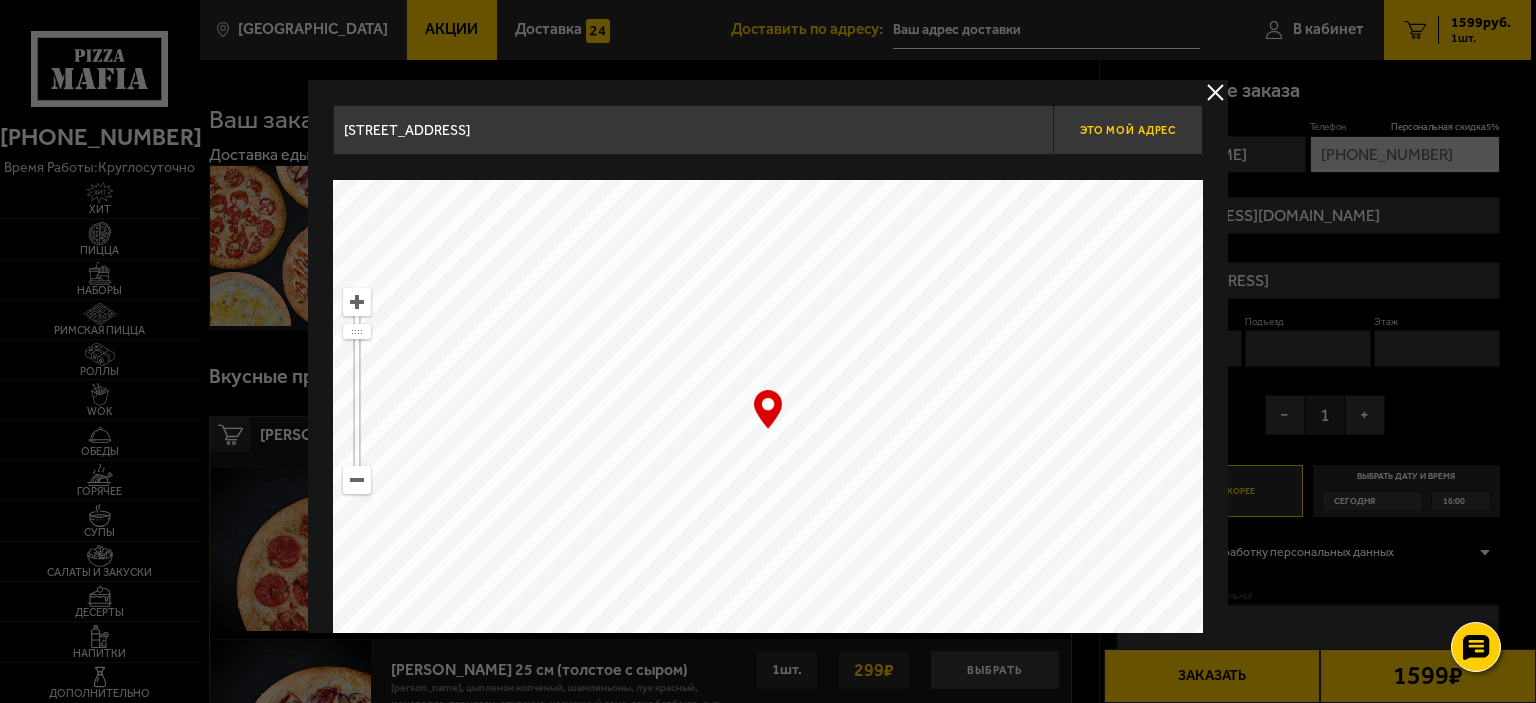 click on "Это мой адрес" at bounding box center [1128, 130] 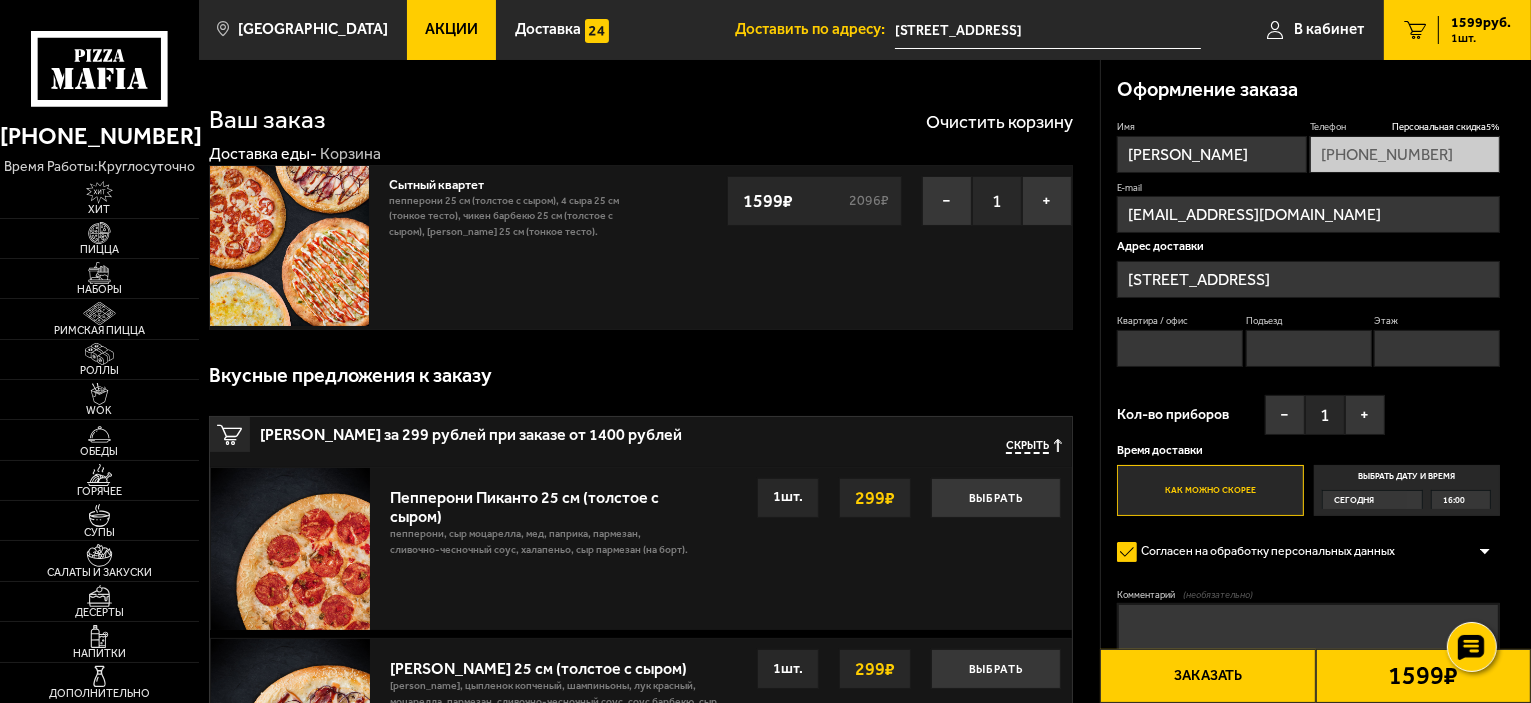 click on "Квартира / офис" at bounding box center [1180, 348] 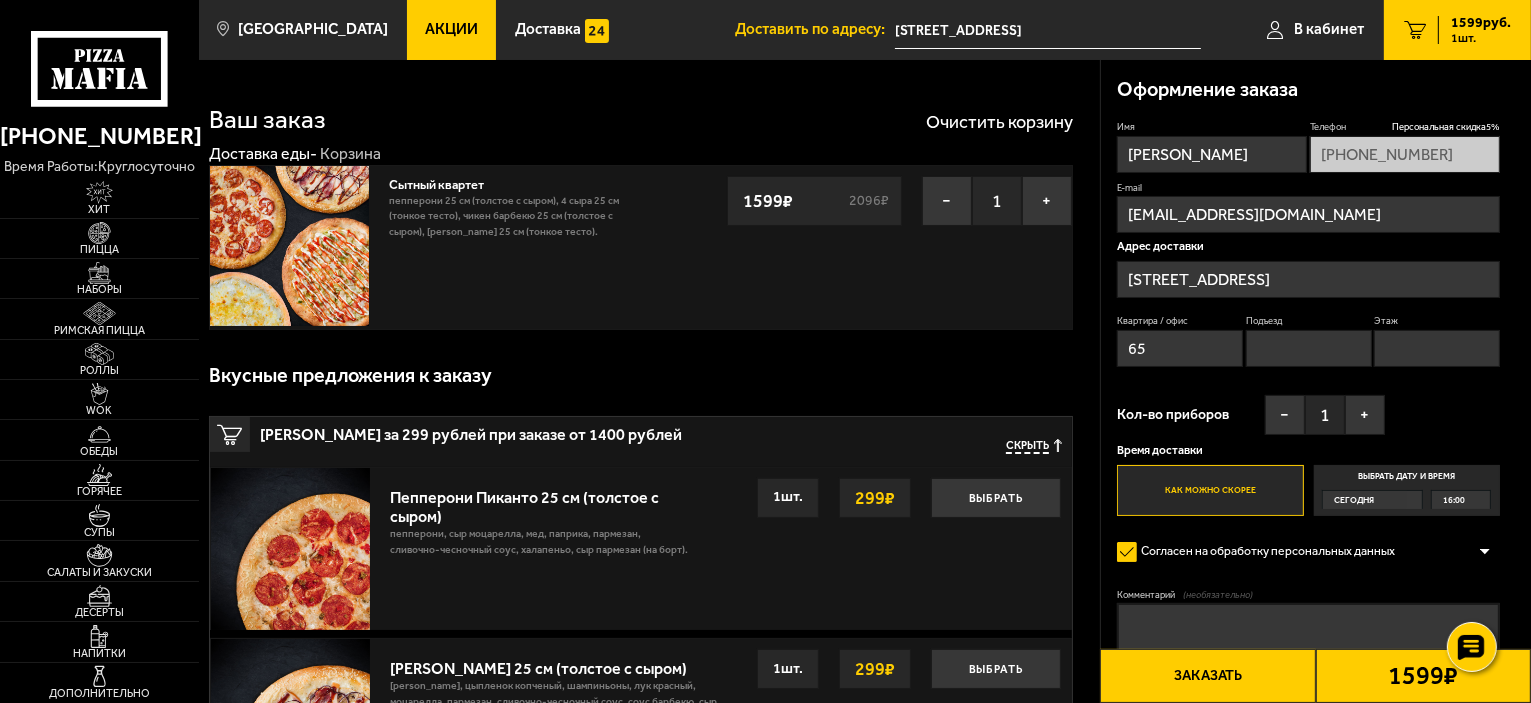 type on "65" 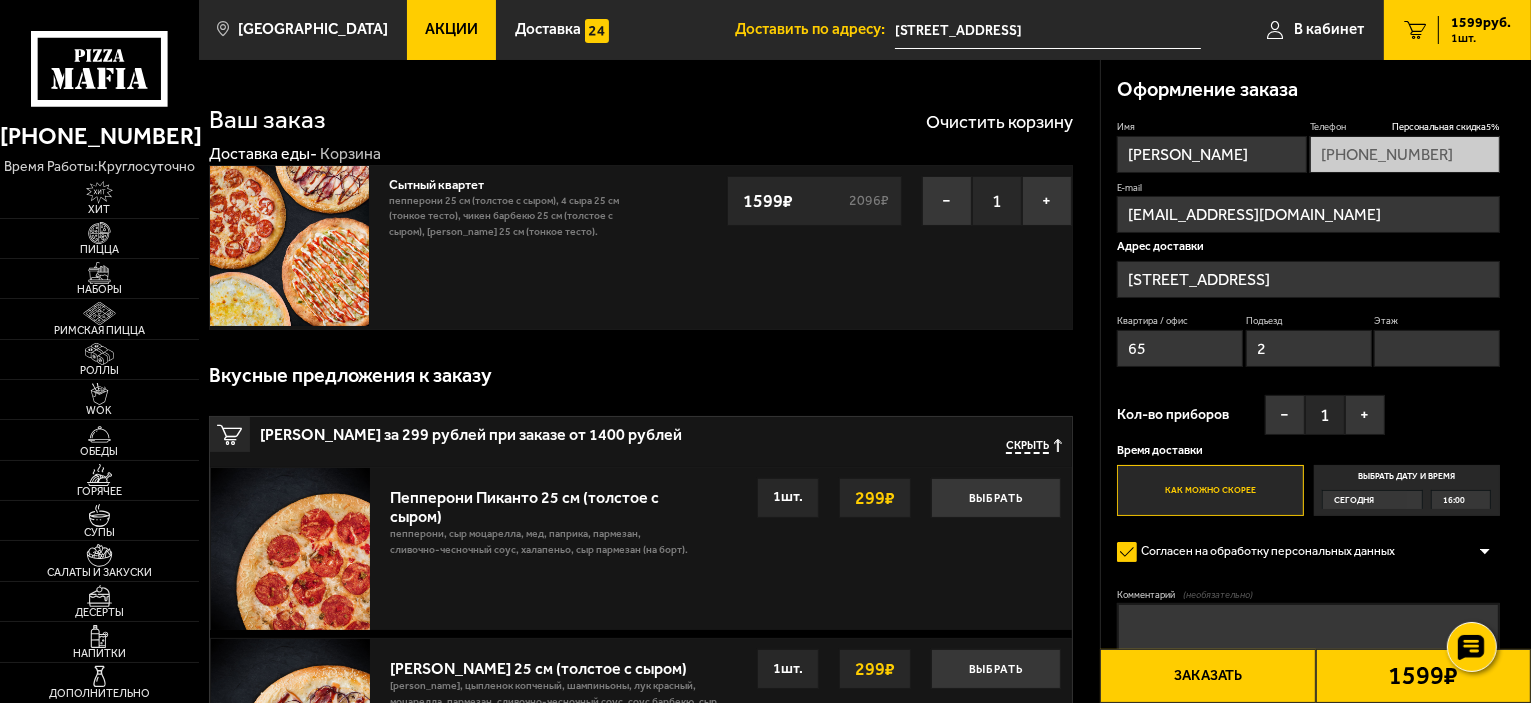 type on "2" 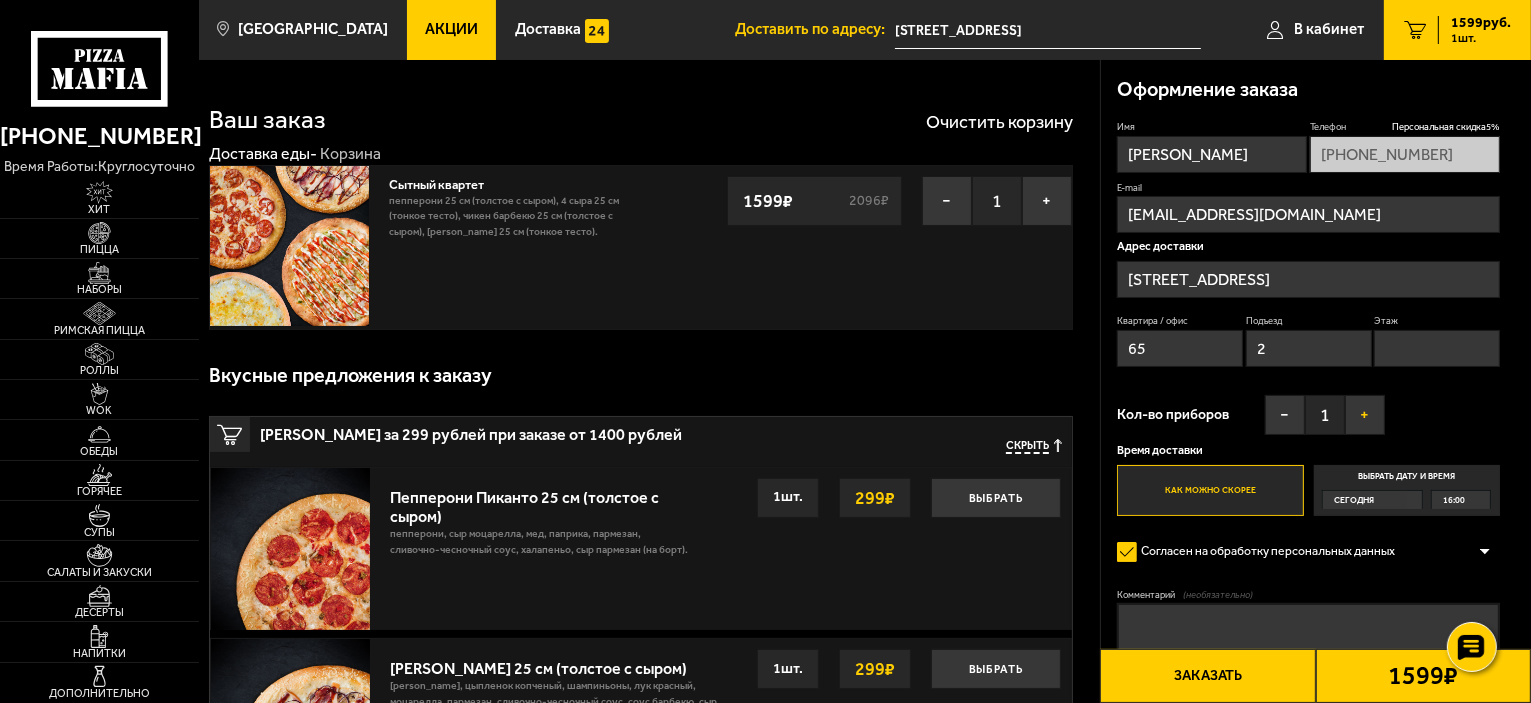 type on "6" 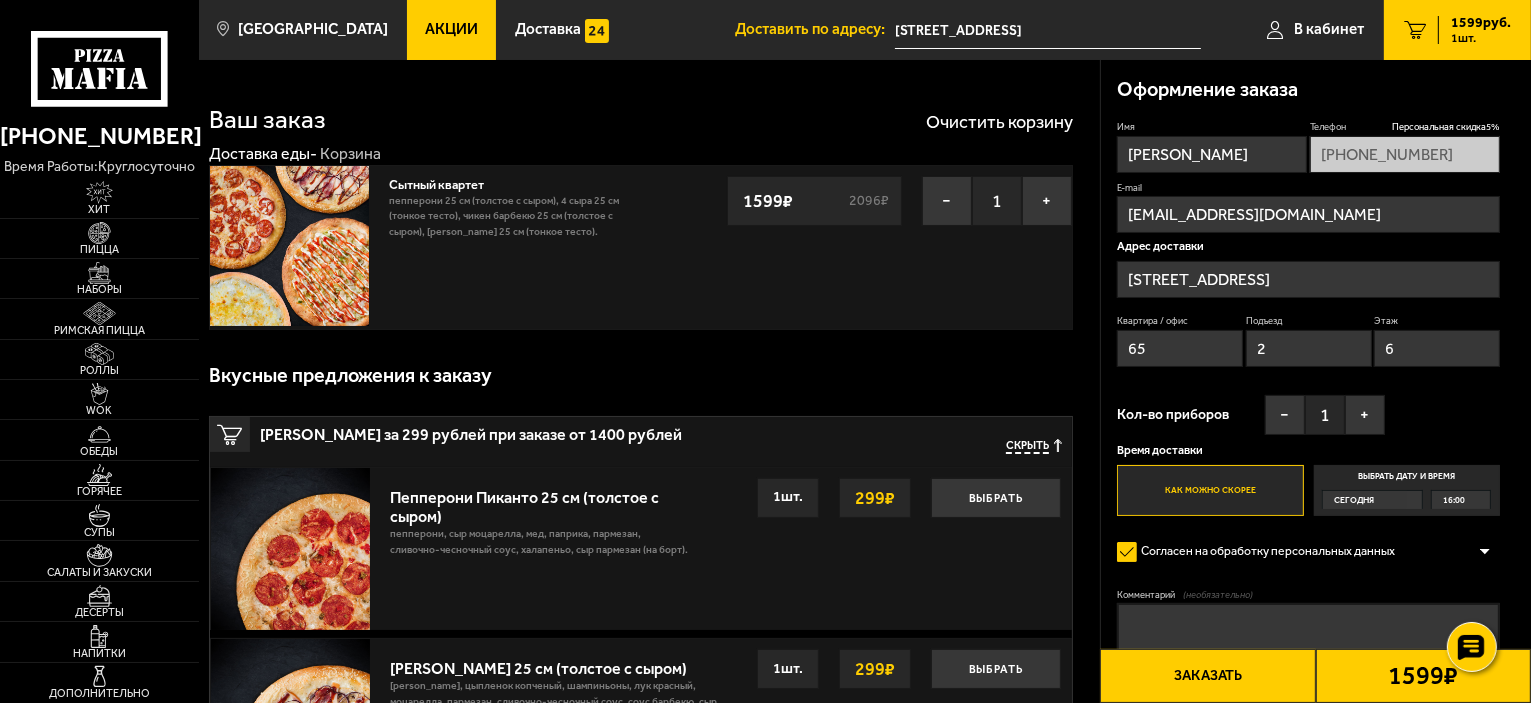 click on "16:00" at bounding box center (1454, 500) 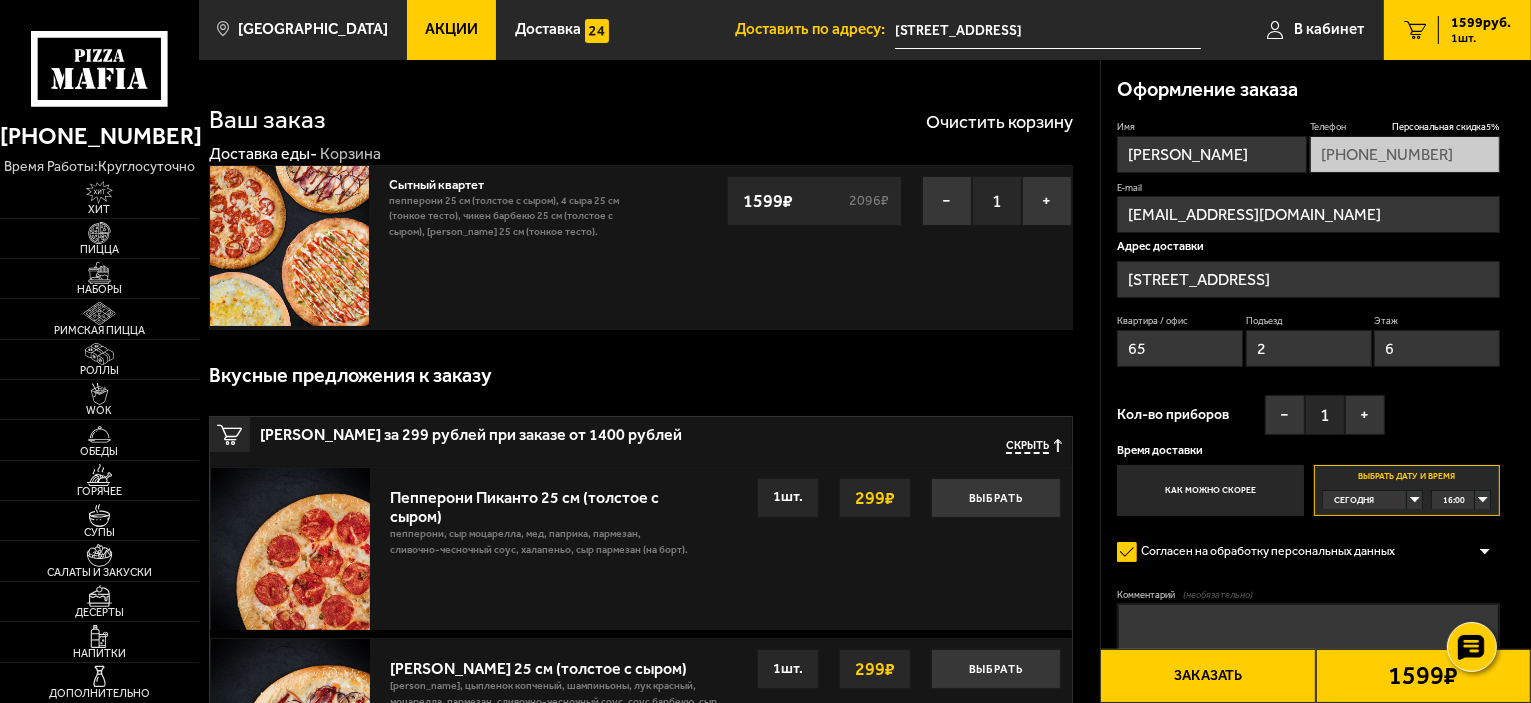 click on "16:00" at bounding box center (1461, 500) 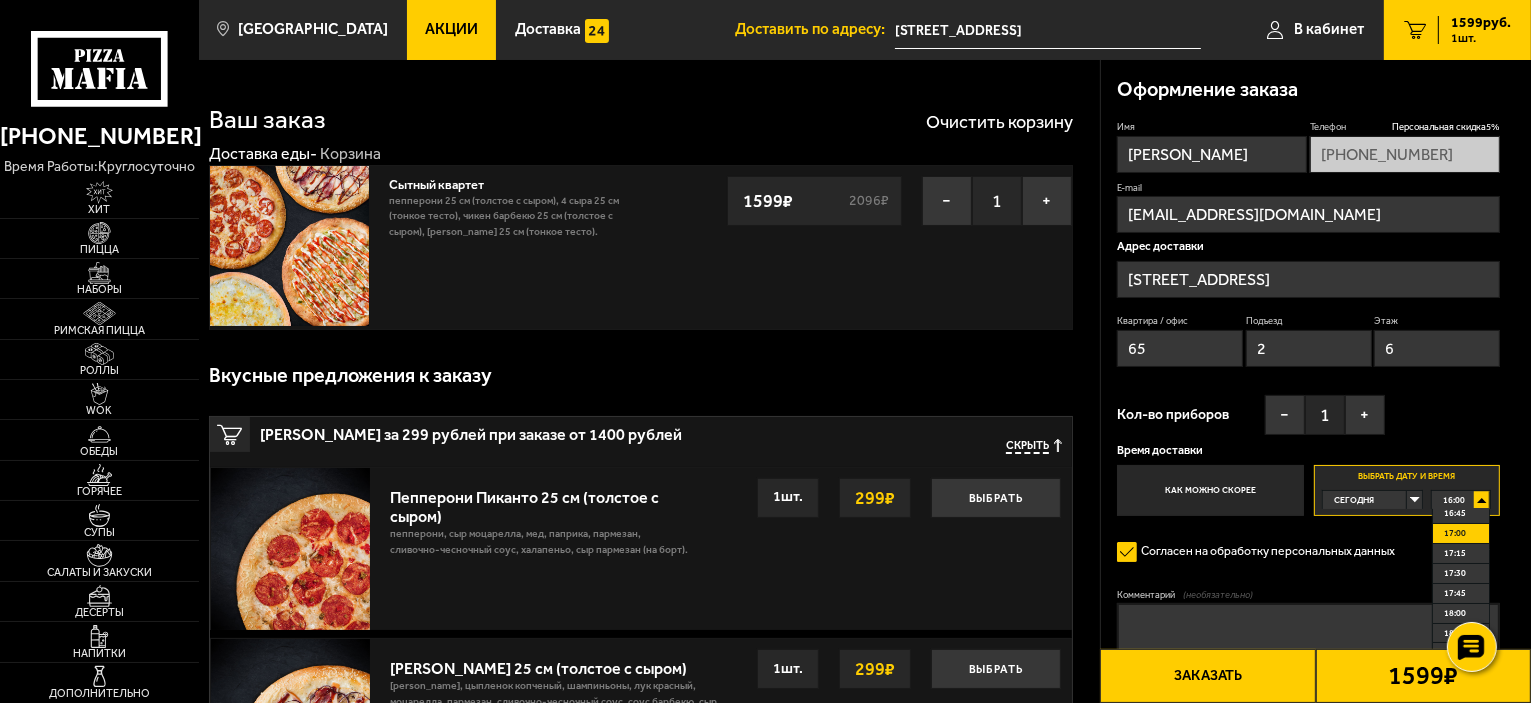 scroll, scrollTop: 100, scrollLeft: 0, axis: vertical 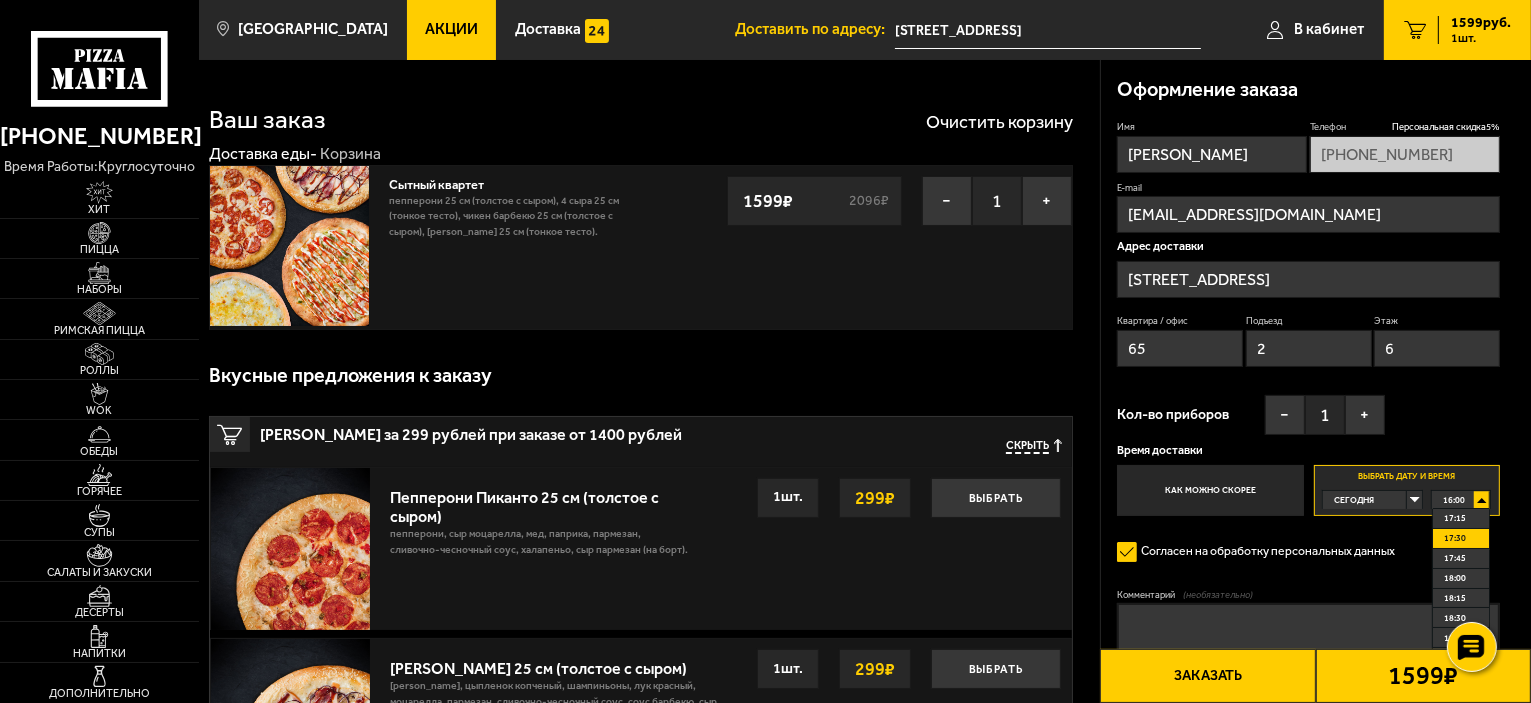 click on "17:30" at bounding box center (1455, 538) 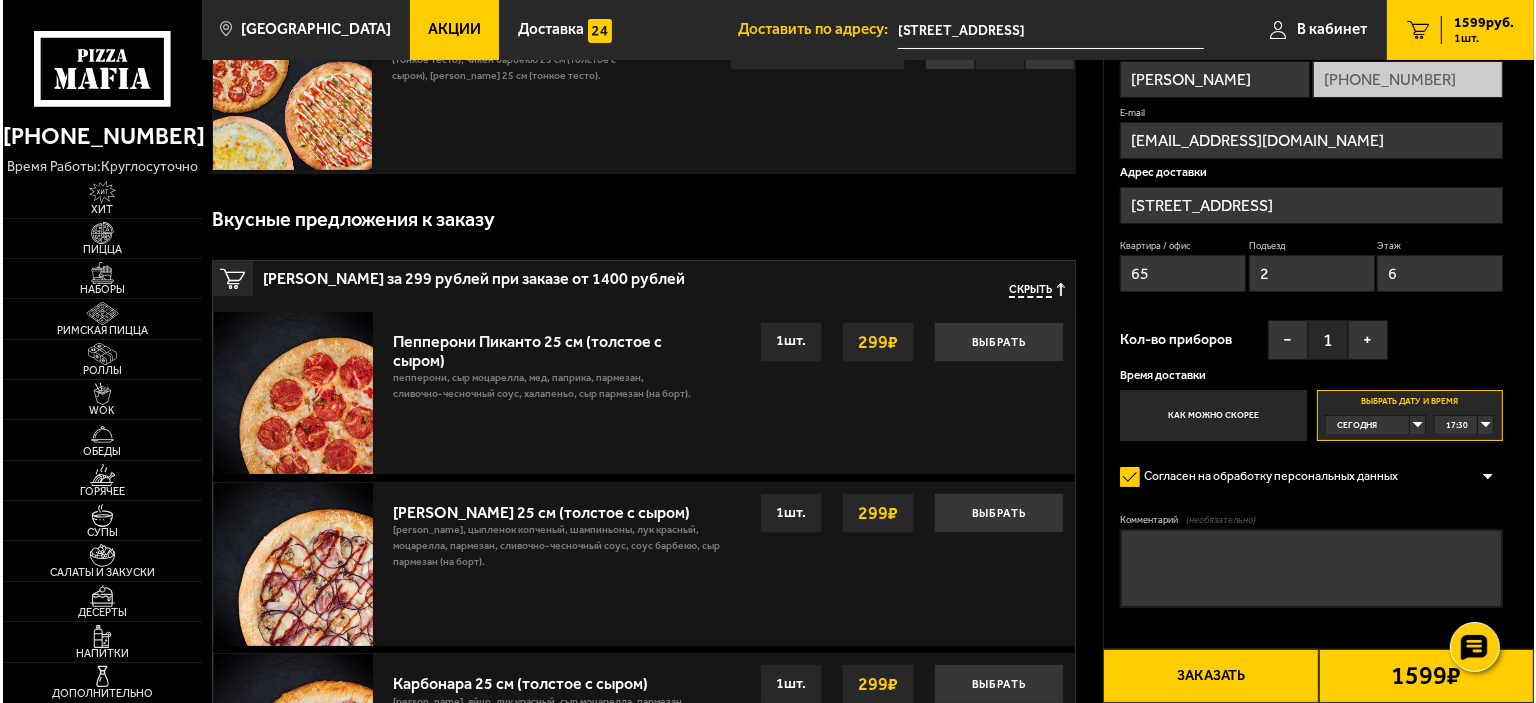 scroll, scrollTop: 400, scrollLeft: 0, axis: vertical 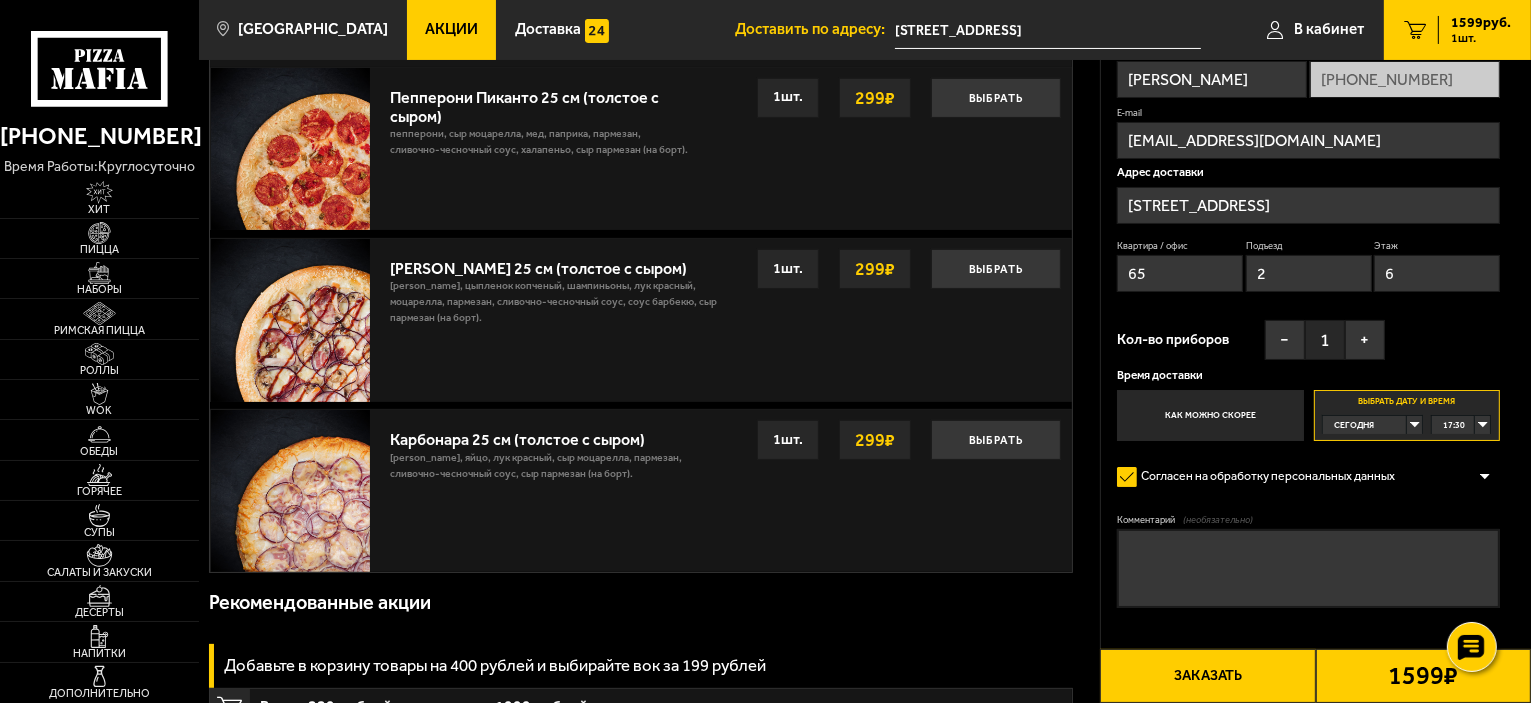 click on "Заказать" at bounding box center [1207, 676] 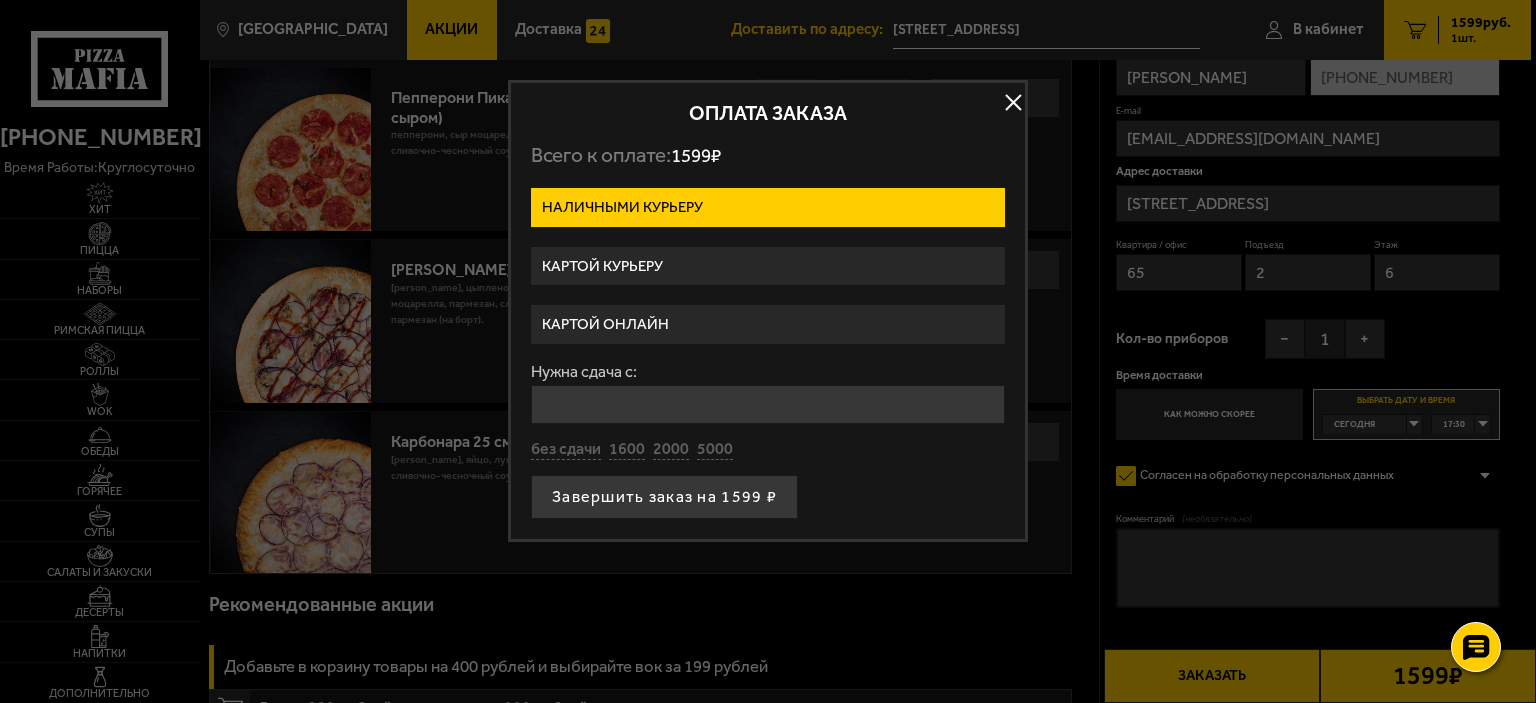 click on "Картой онлайн" at bounding box center [768, 324] 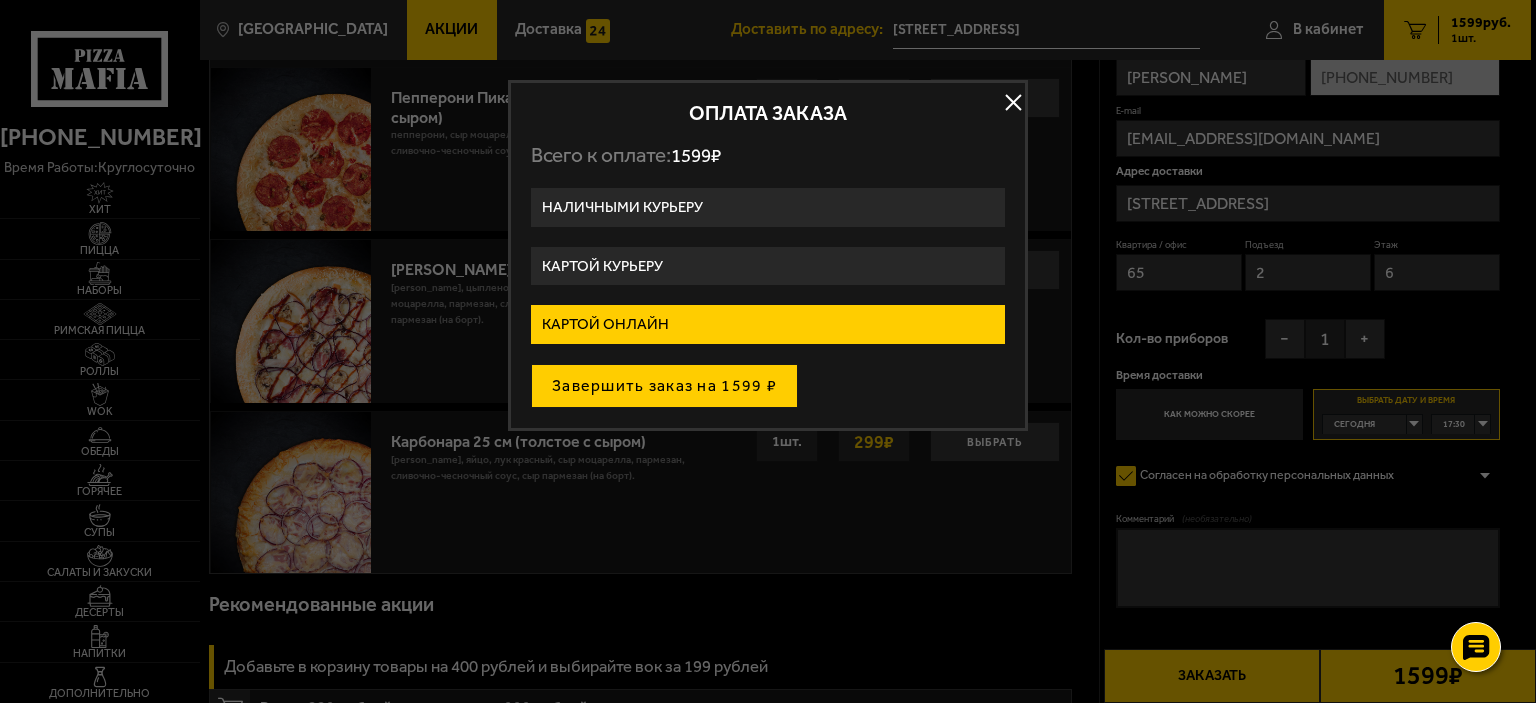 click on "Завершить заказ на 1599 ₽" at bounding box center (664, 386) 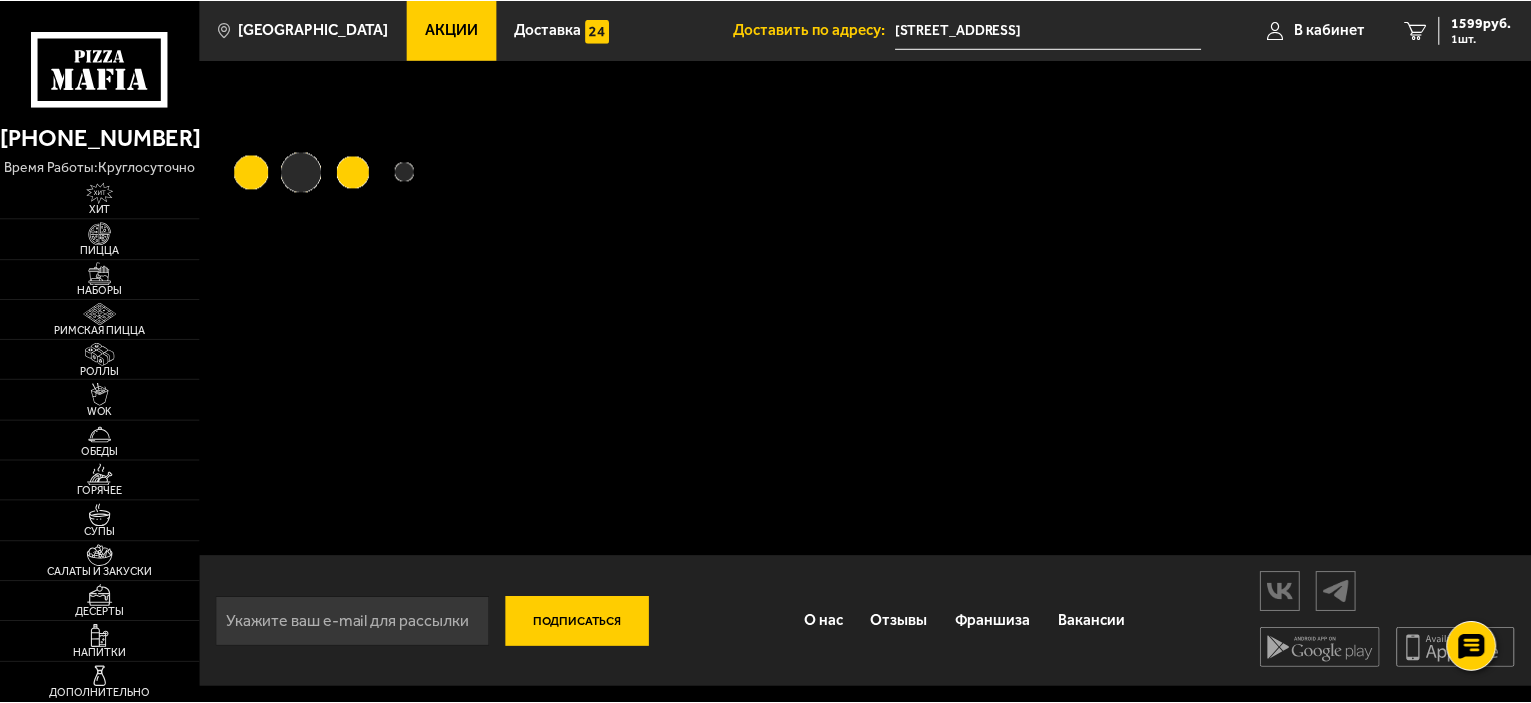 scroll, scrollTop: 0, scrollLeft: 0, axis: both 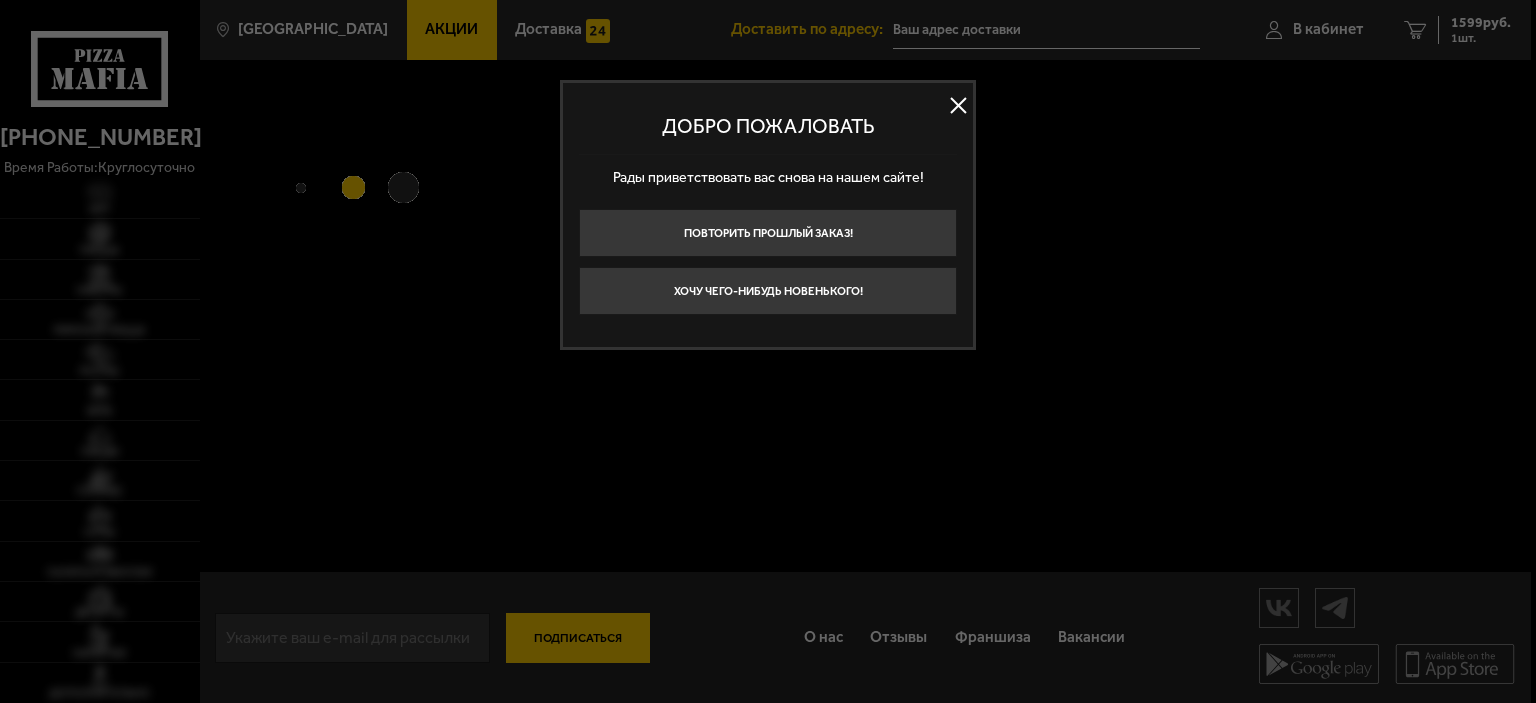 type on "[STREET_ADDRESS]" 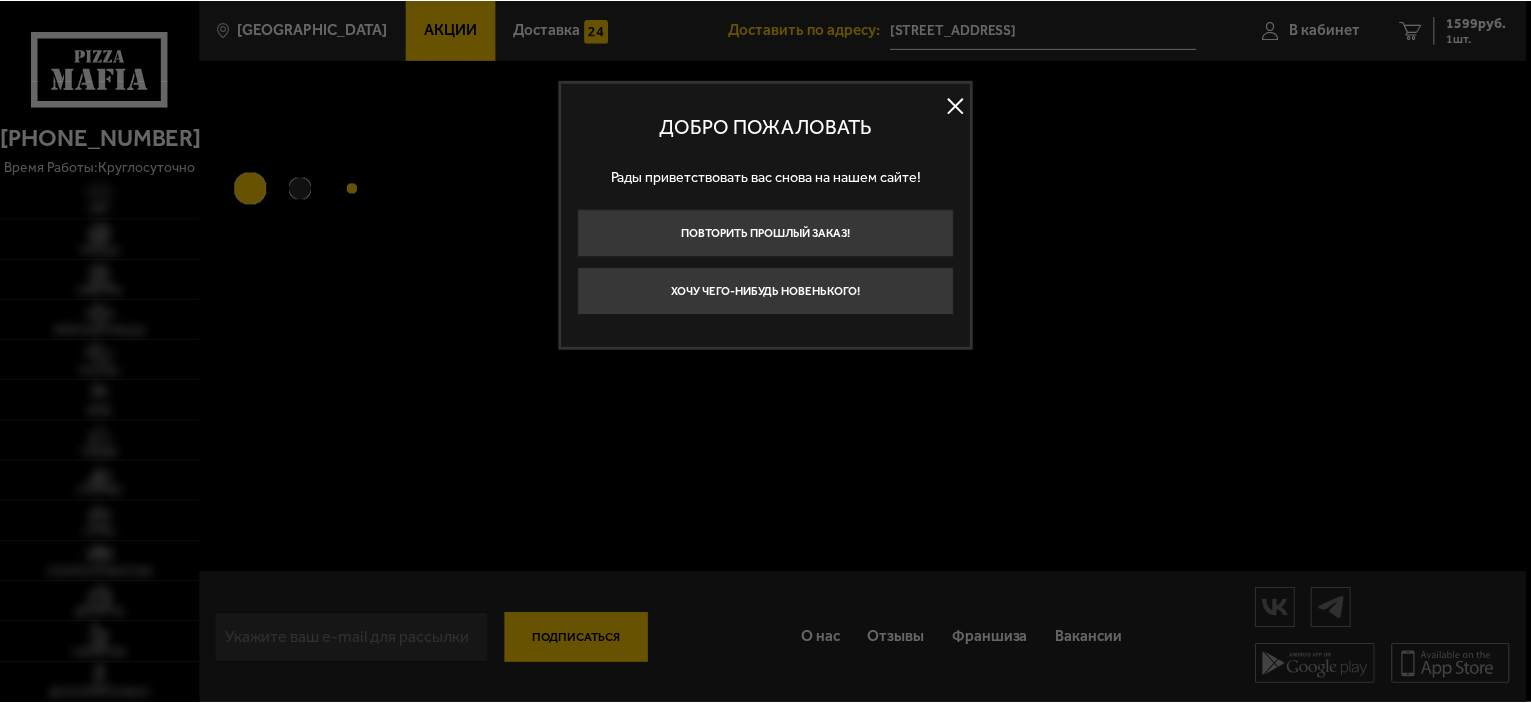 scroll, scrollTop: 0, scrollLeft: 0, axis: both 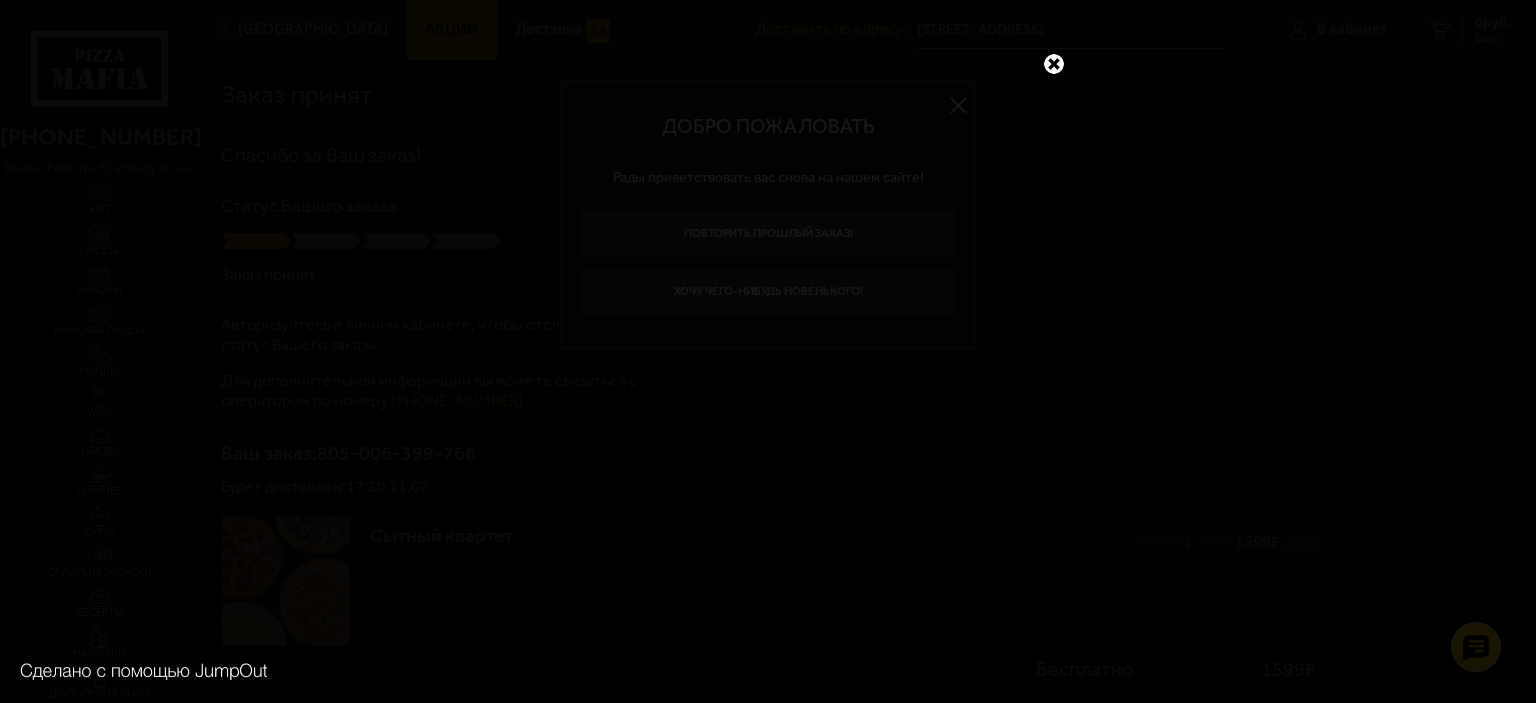 click at bounding box center (1054, 64) 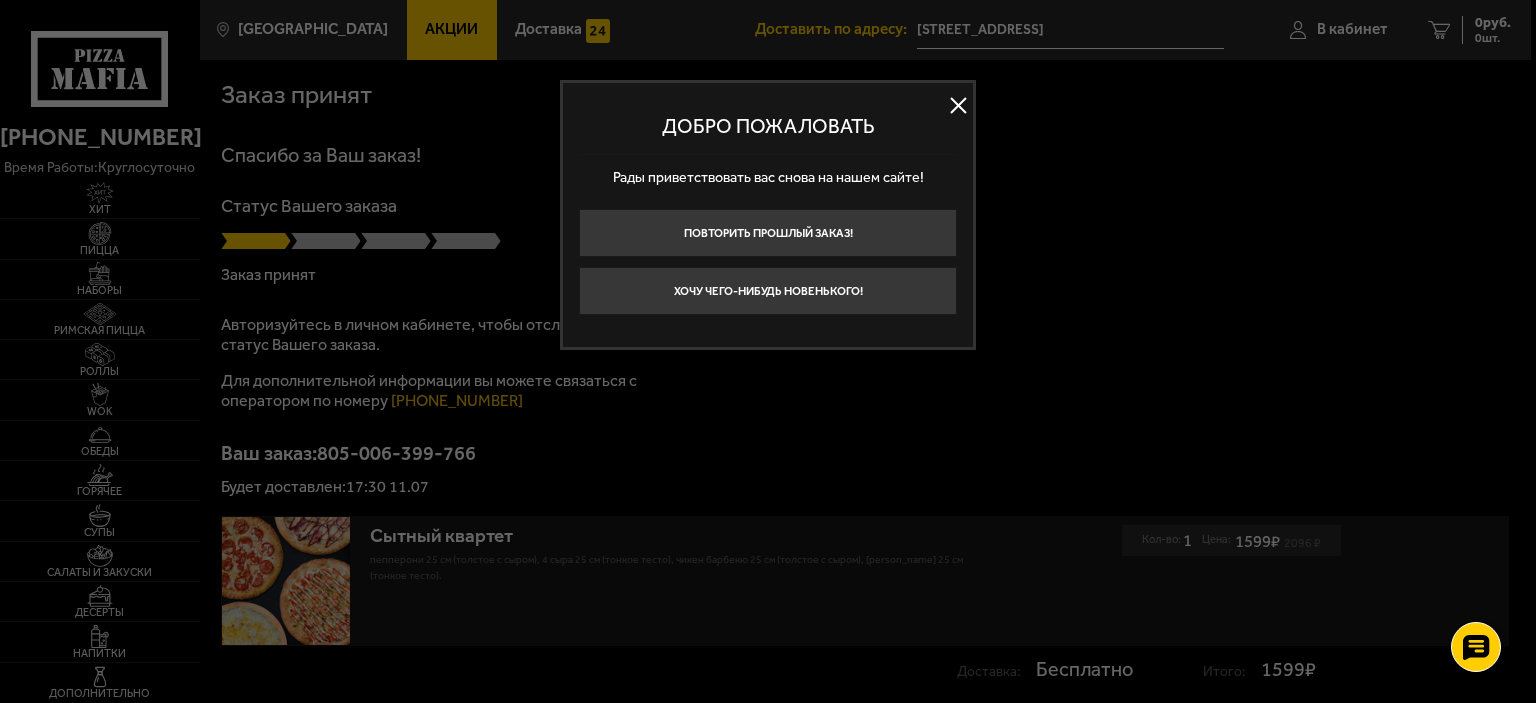 click at bounding box center (958, 106) 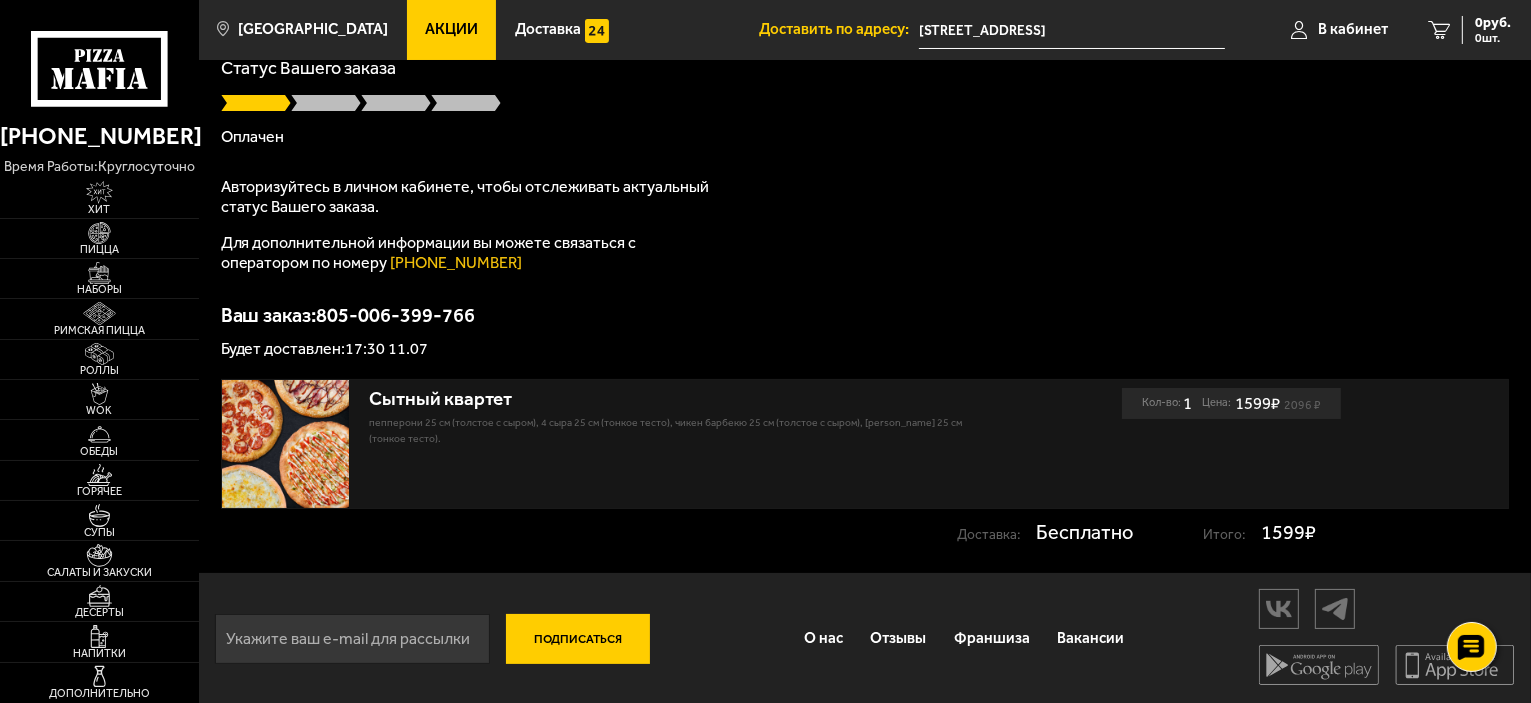 scroll, scrollTop: 153, scrollLeft: 0, axis: vertical 